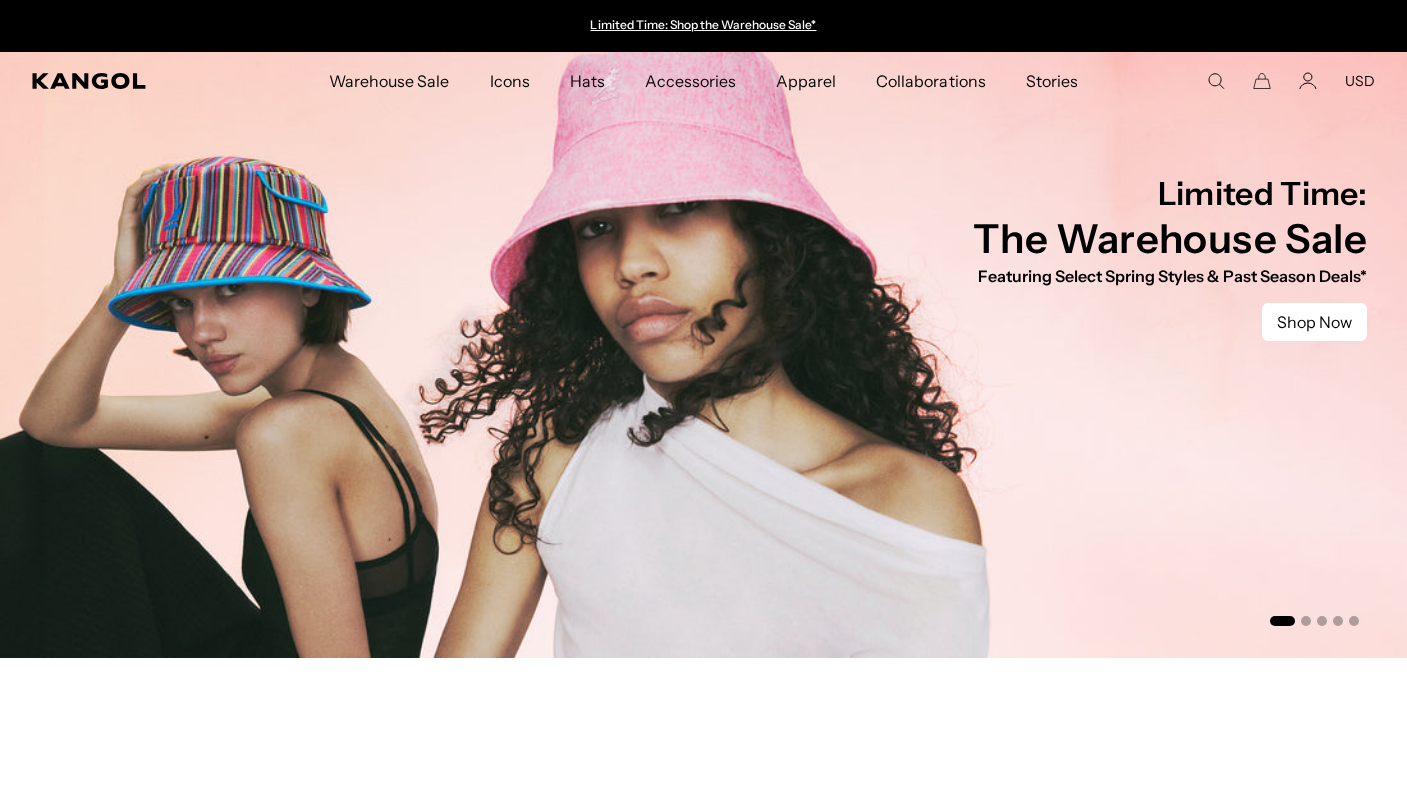 scroll, scrollTop: 0, scrollLeft: 0, axis: both 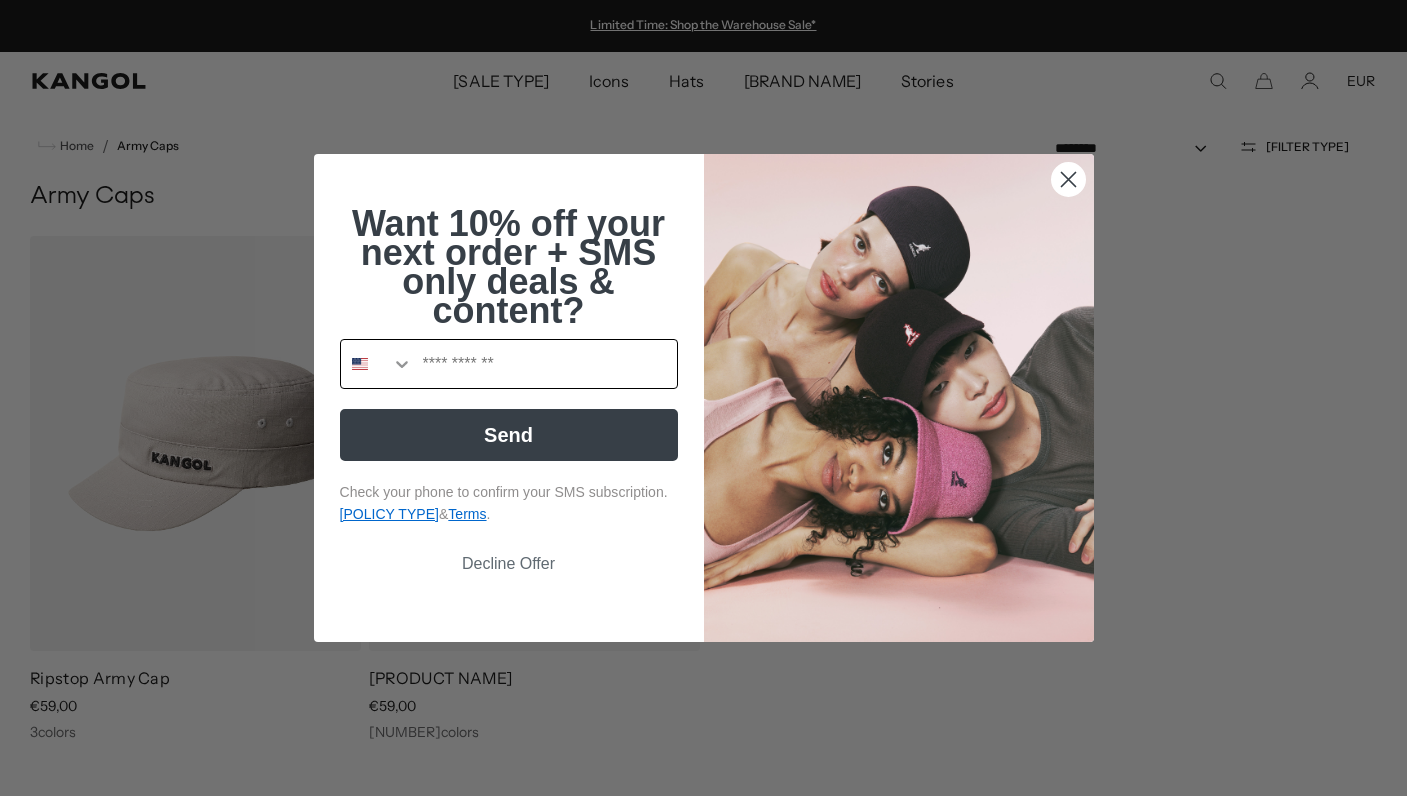 click at bounding box center [402, 364] 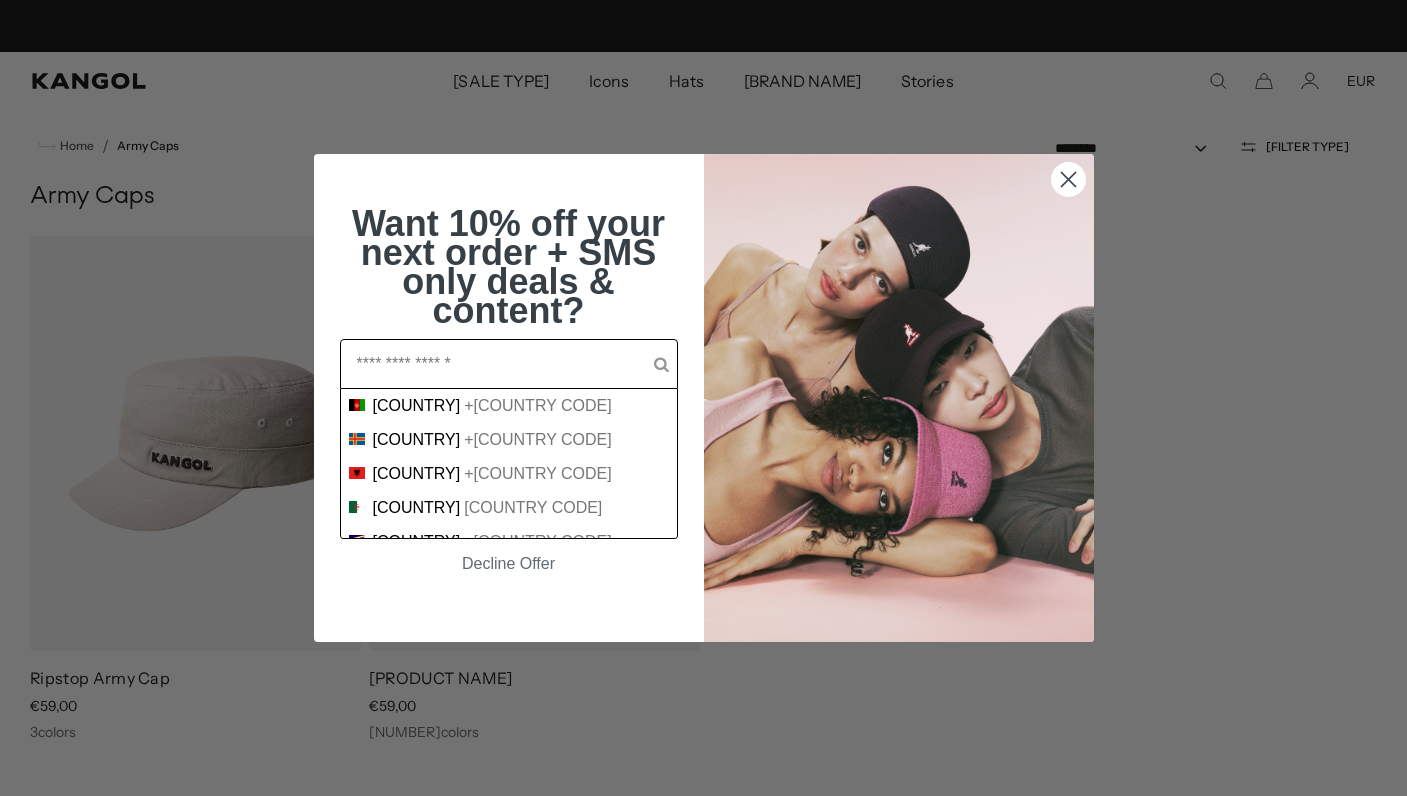 scroll, scrollTop: 0, scrollLeft: 412, axis: horizontal 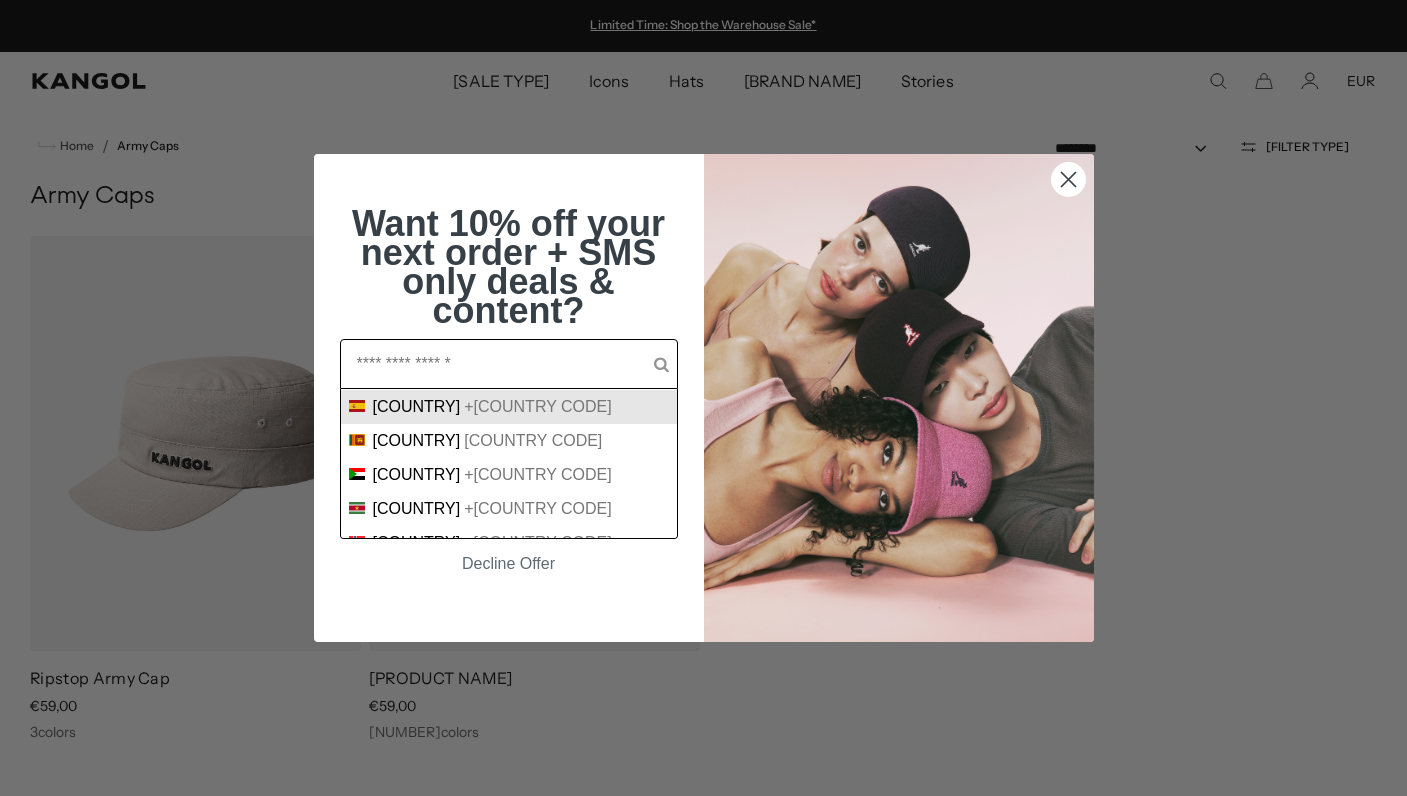click on "[COUNTRY]" at bounding box center (417, 407) 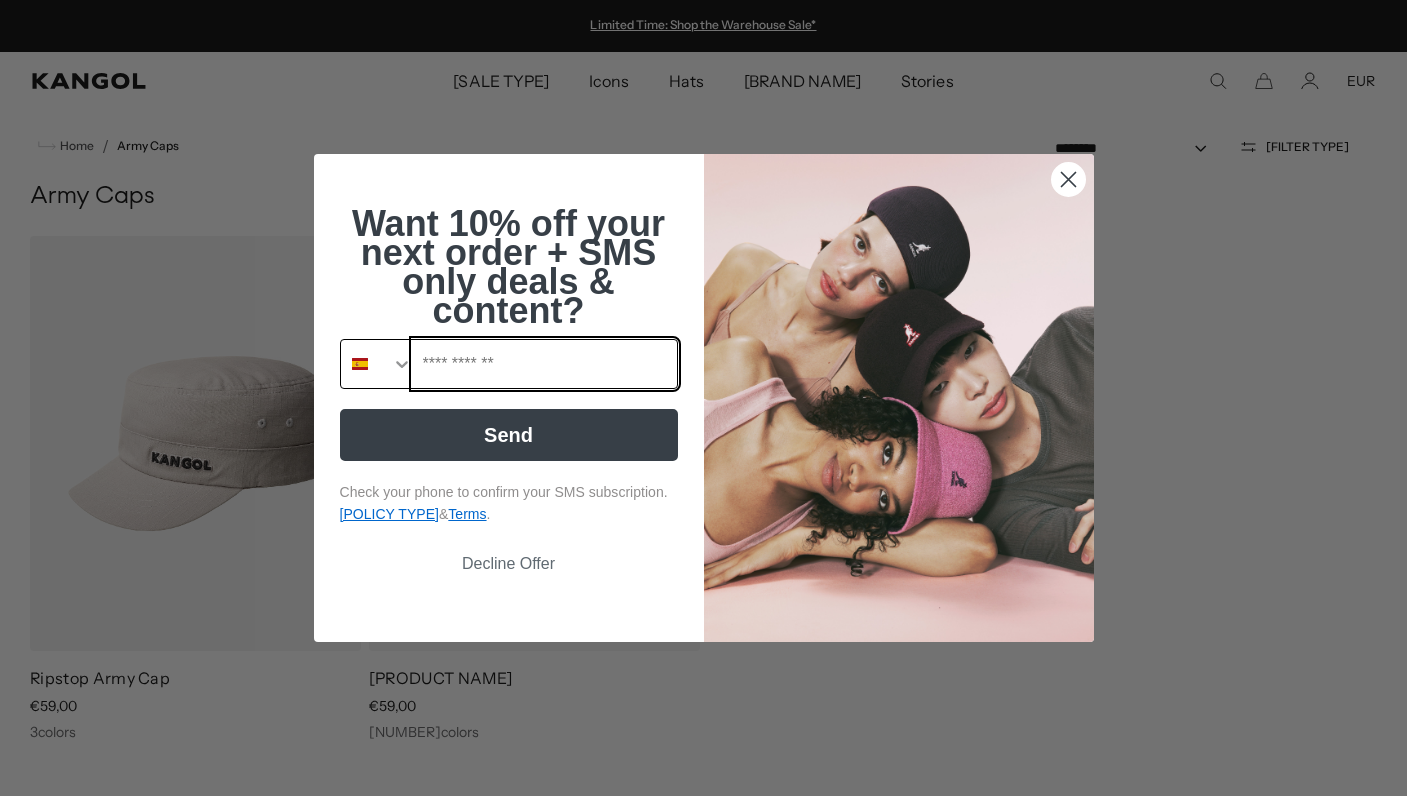 click at bounding box center [545, 364] 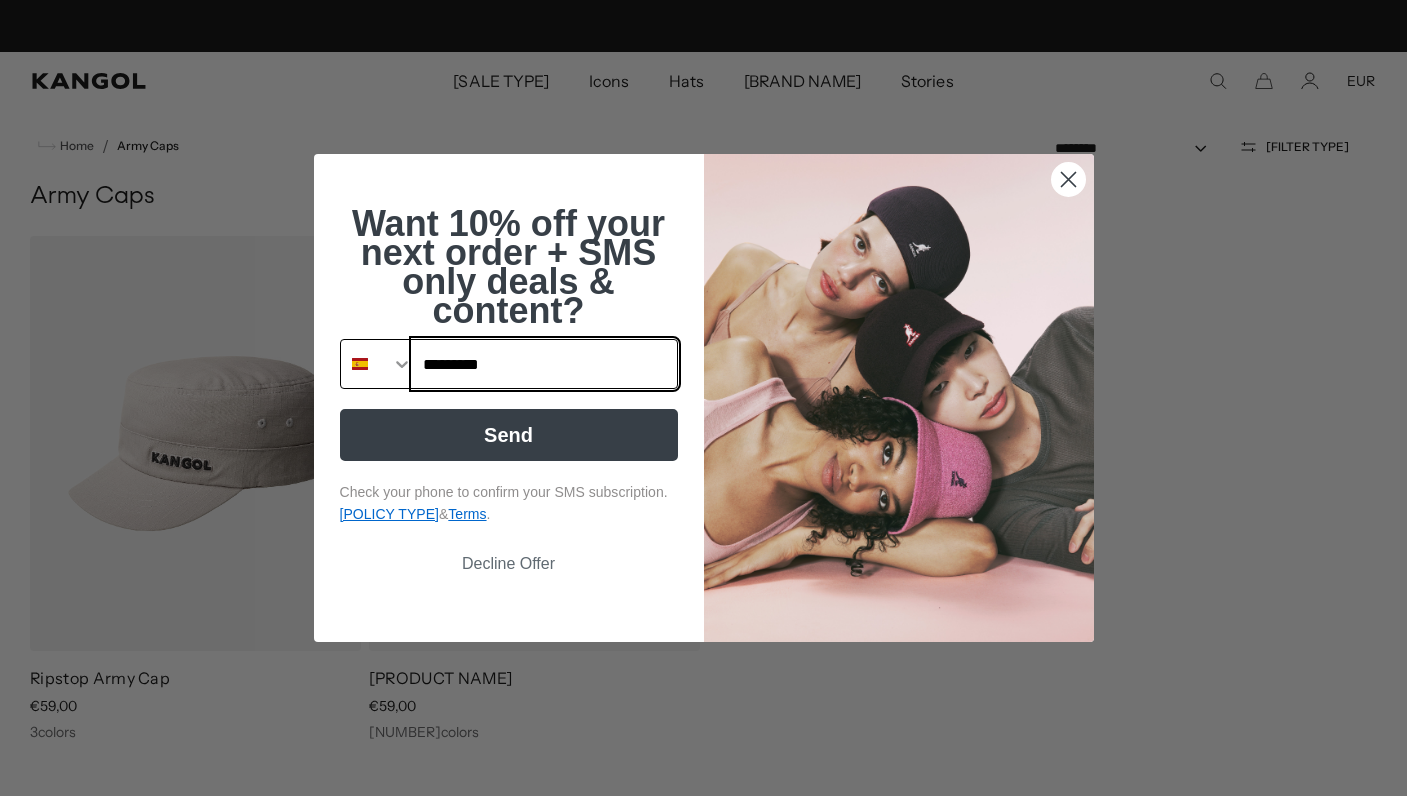 scroll, scrollTop: 0, scrollLeft: 0, axis: both 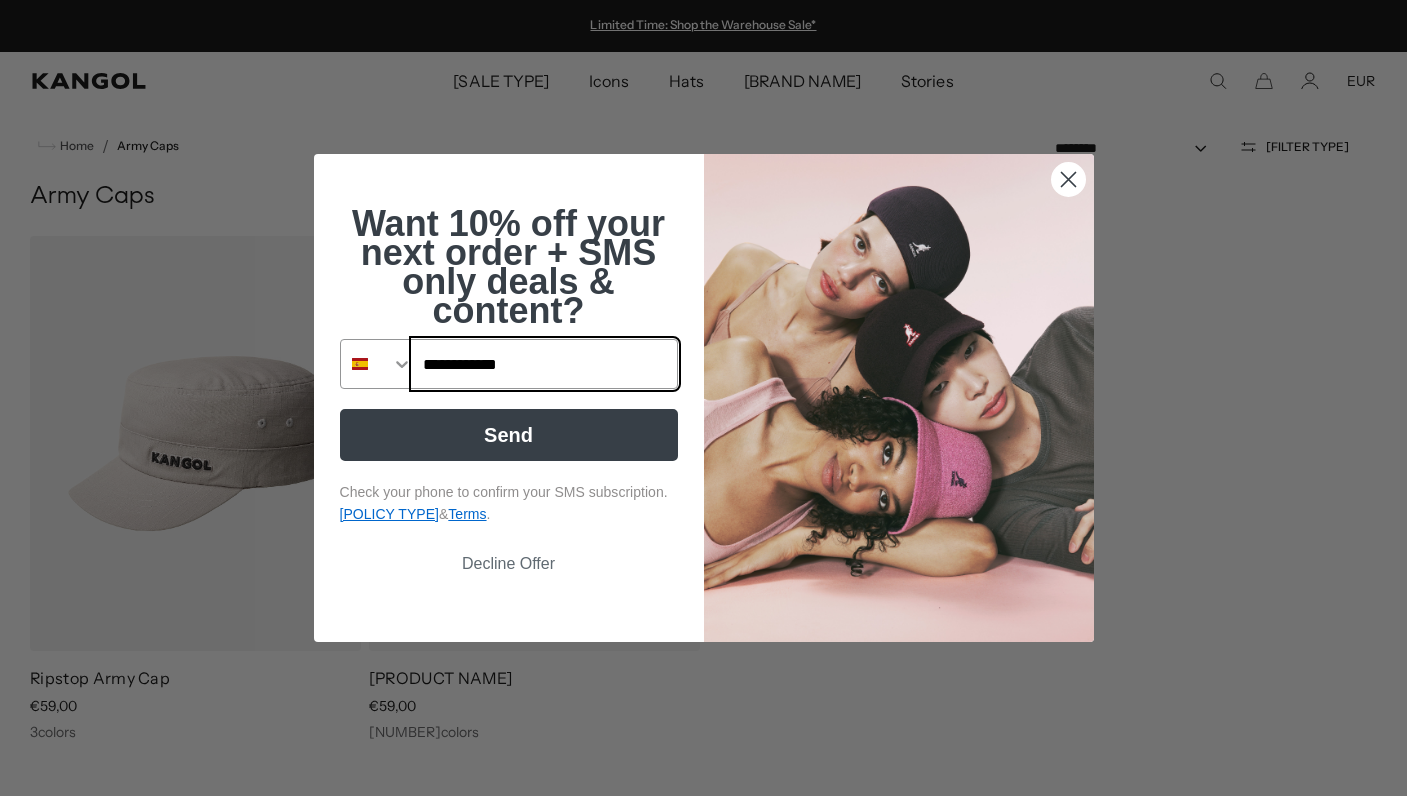 type on "**********" 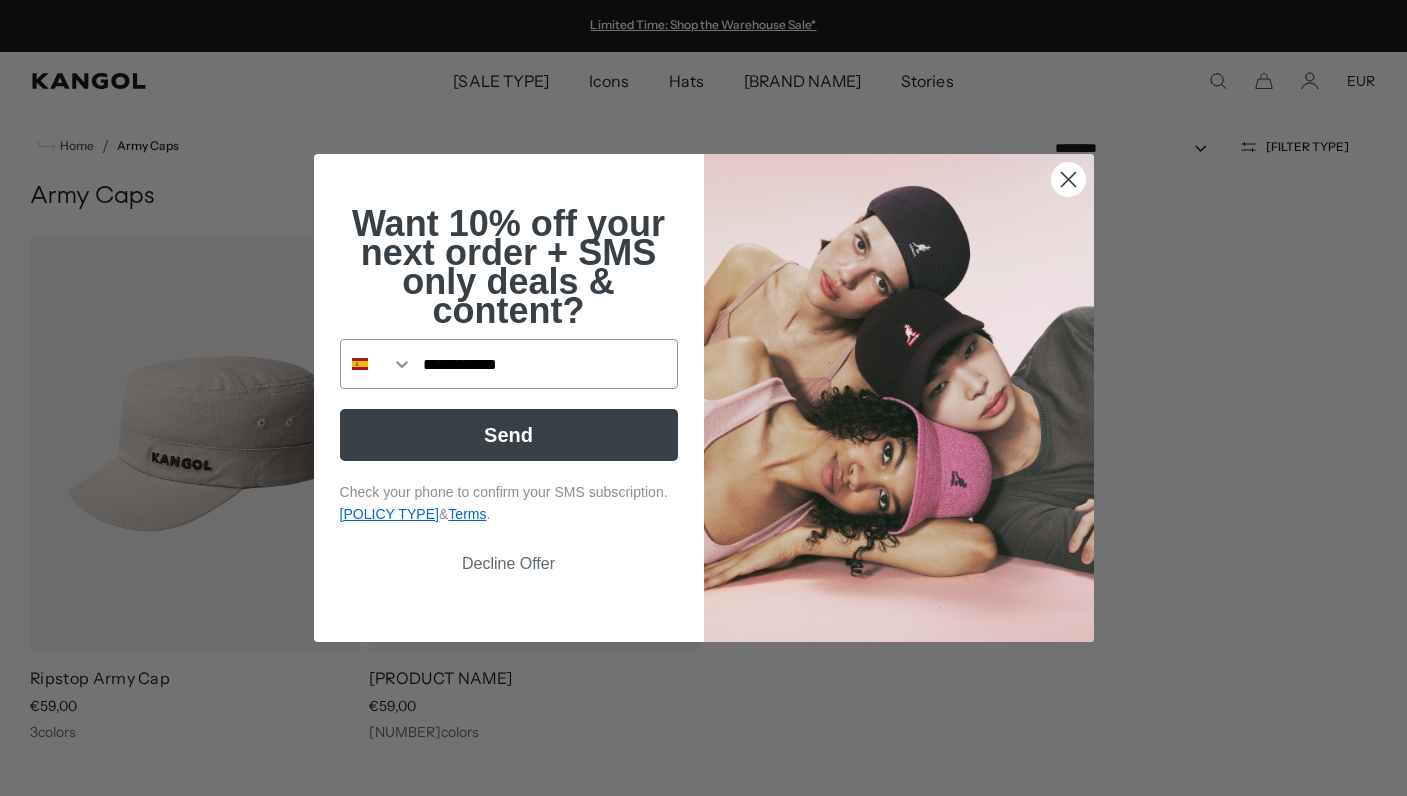 click on "Send" at bounding box center [509, 435] 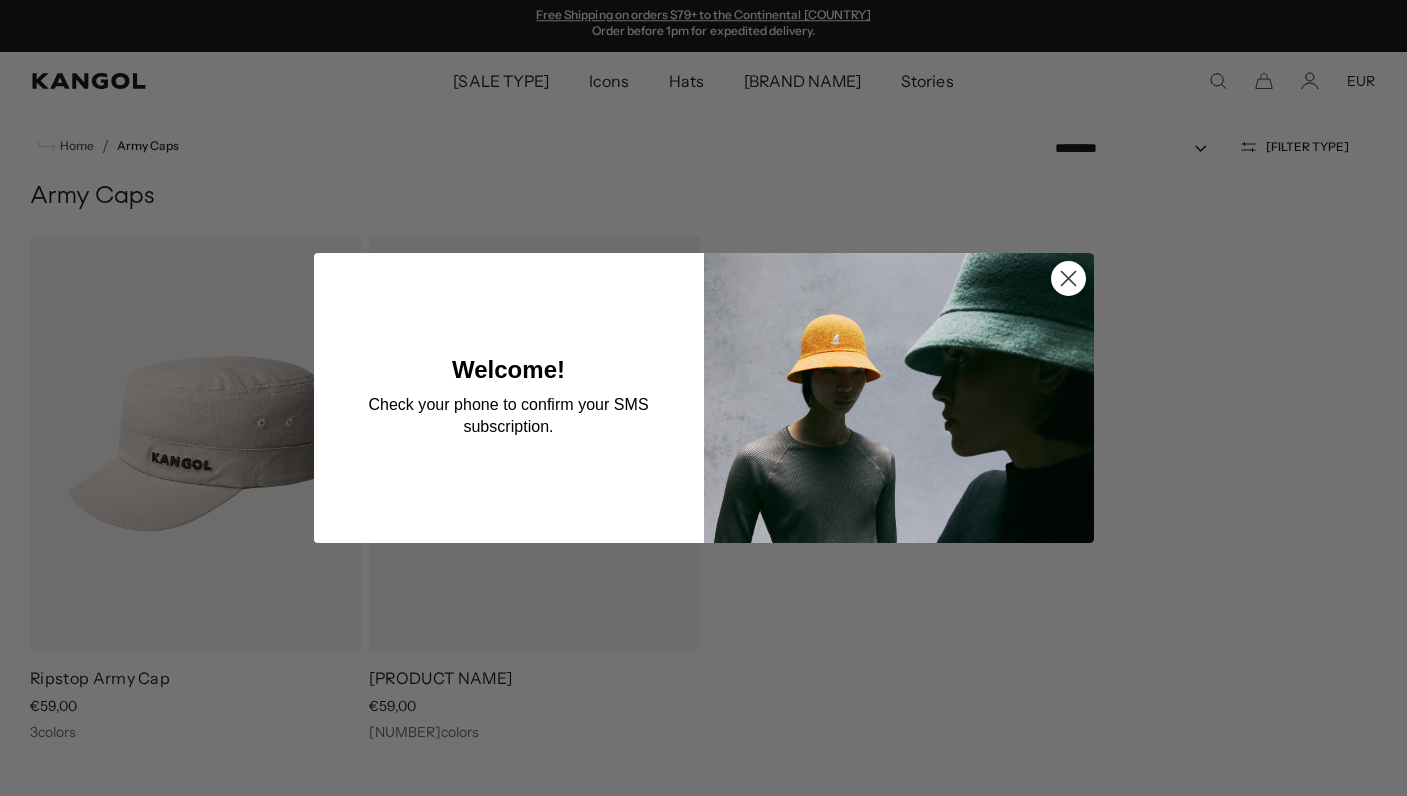 scroll, scrollTop: 0, scrollLeft: 0, axis: both 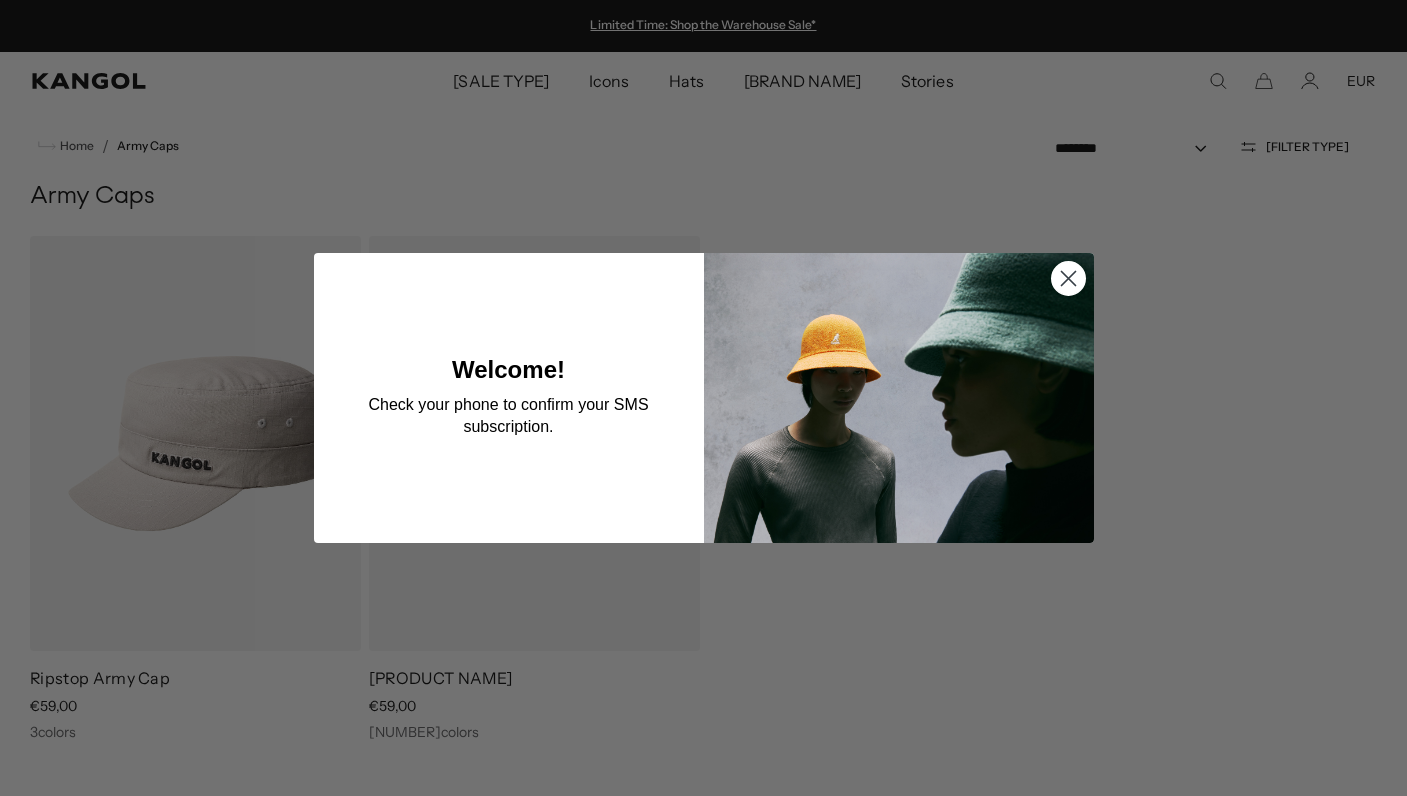 click at bounding box center (1067, 278) 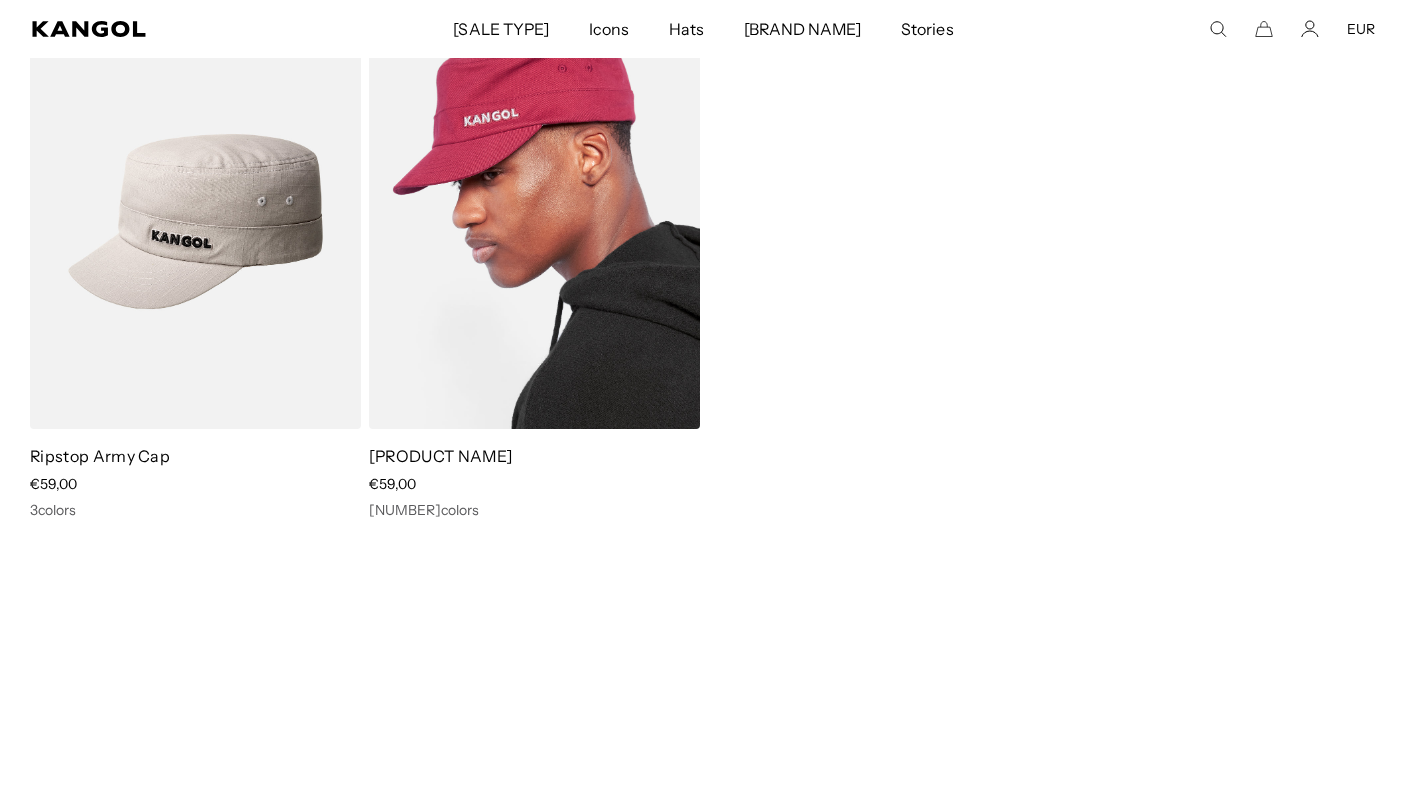 scroll, scrollTop: 289, scrollLeft: 0, axis: vertical 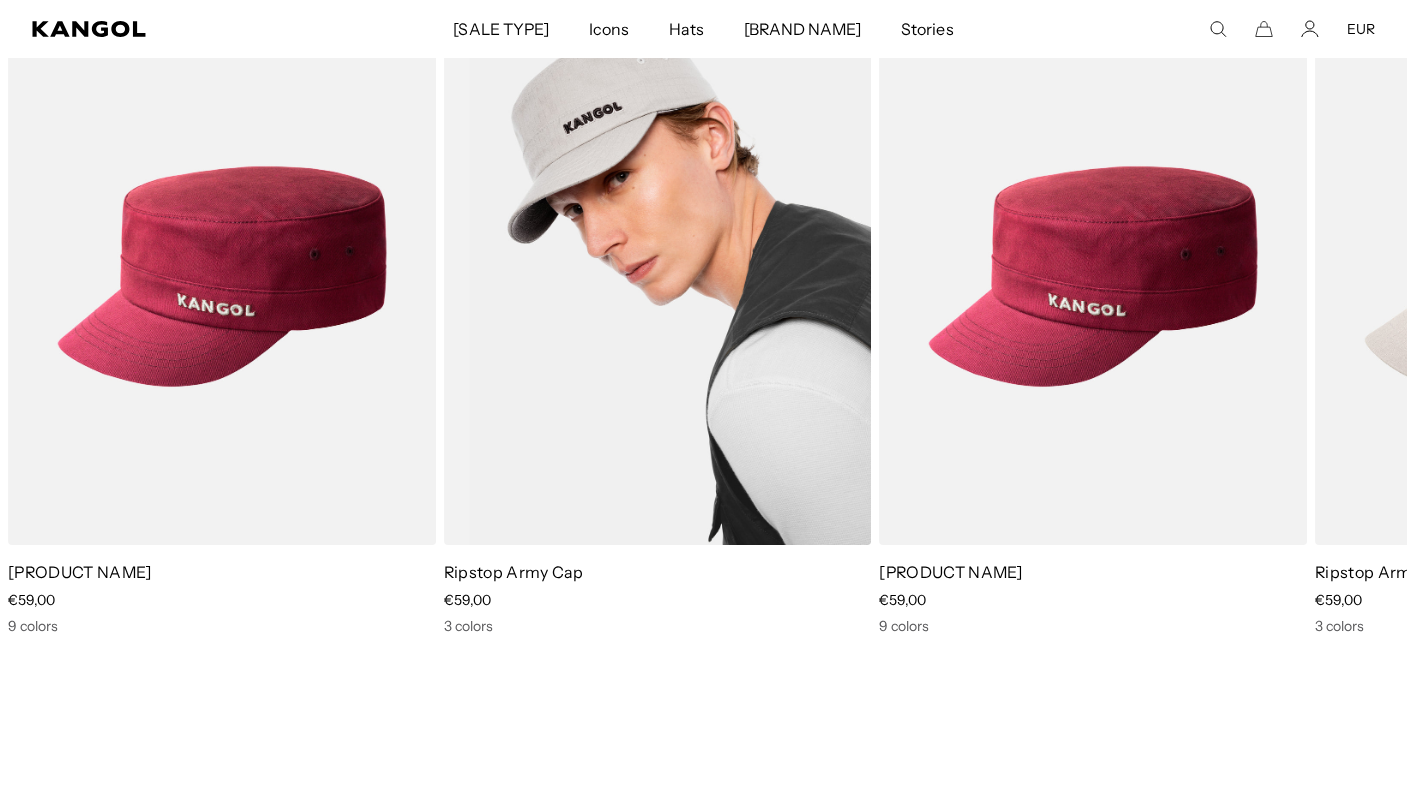 click at bounding box center (658, 276) 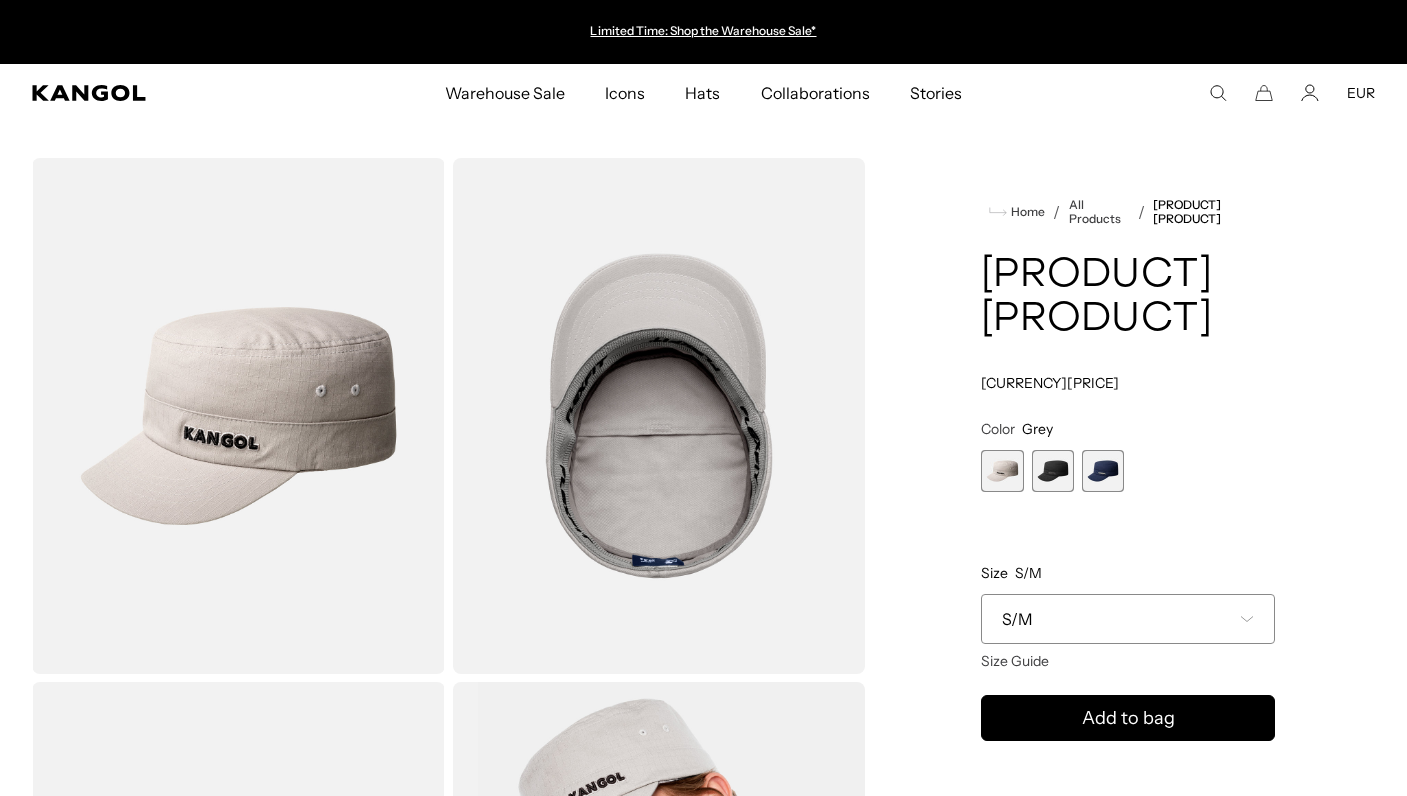 scroll, scrollTop: 0, scrollLeft: 0, axis: both 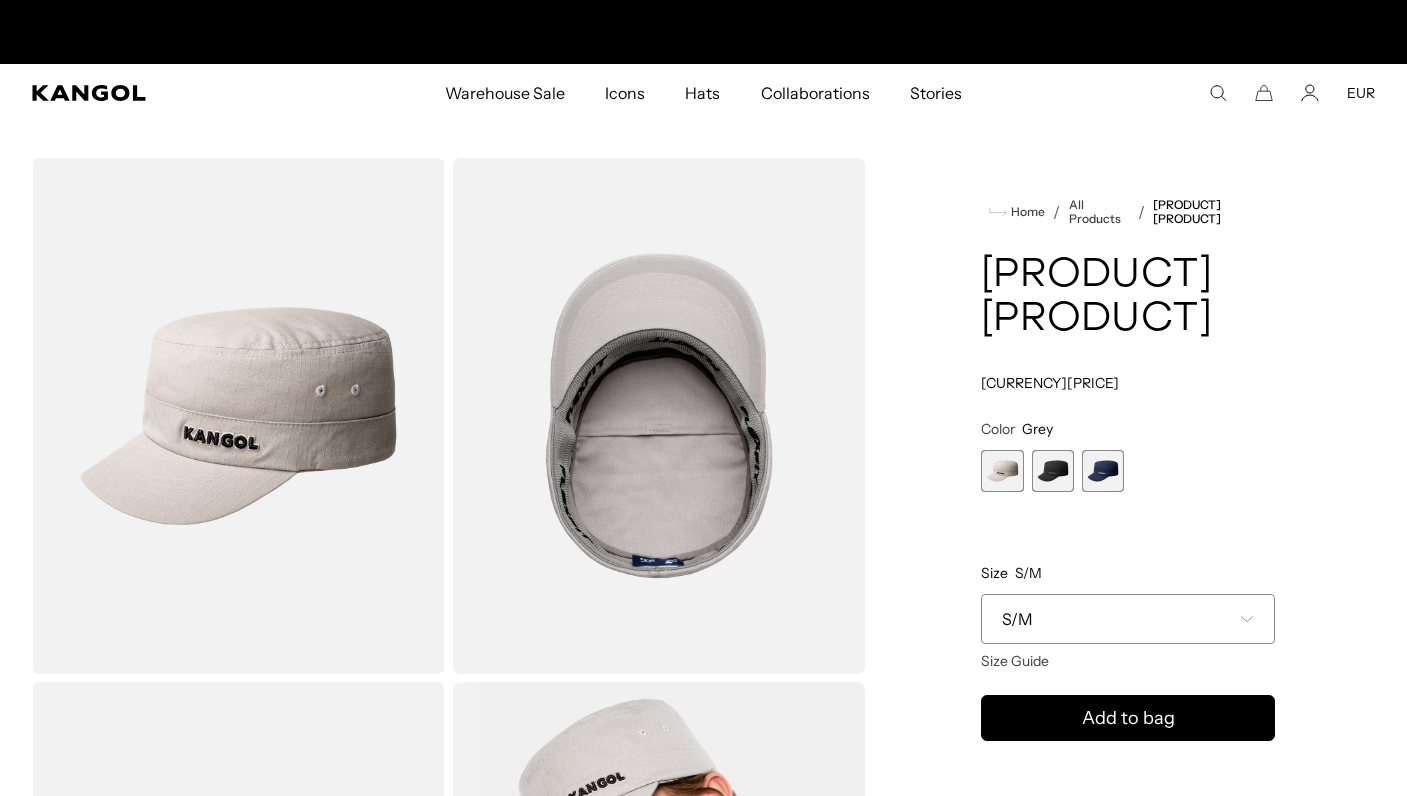 click at bounding box center [1053, 471] 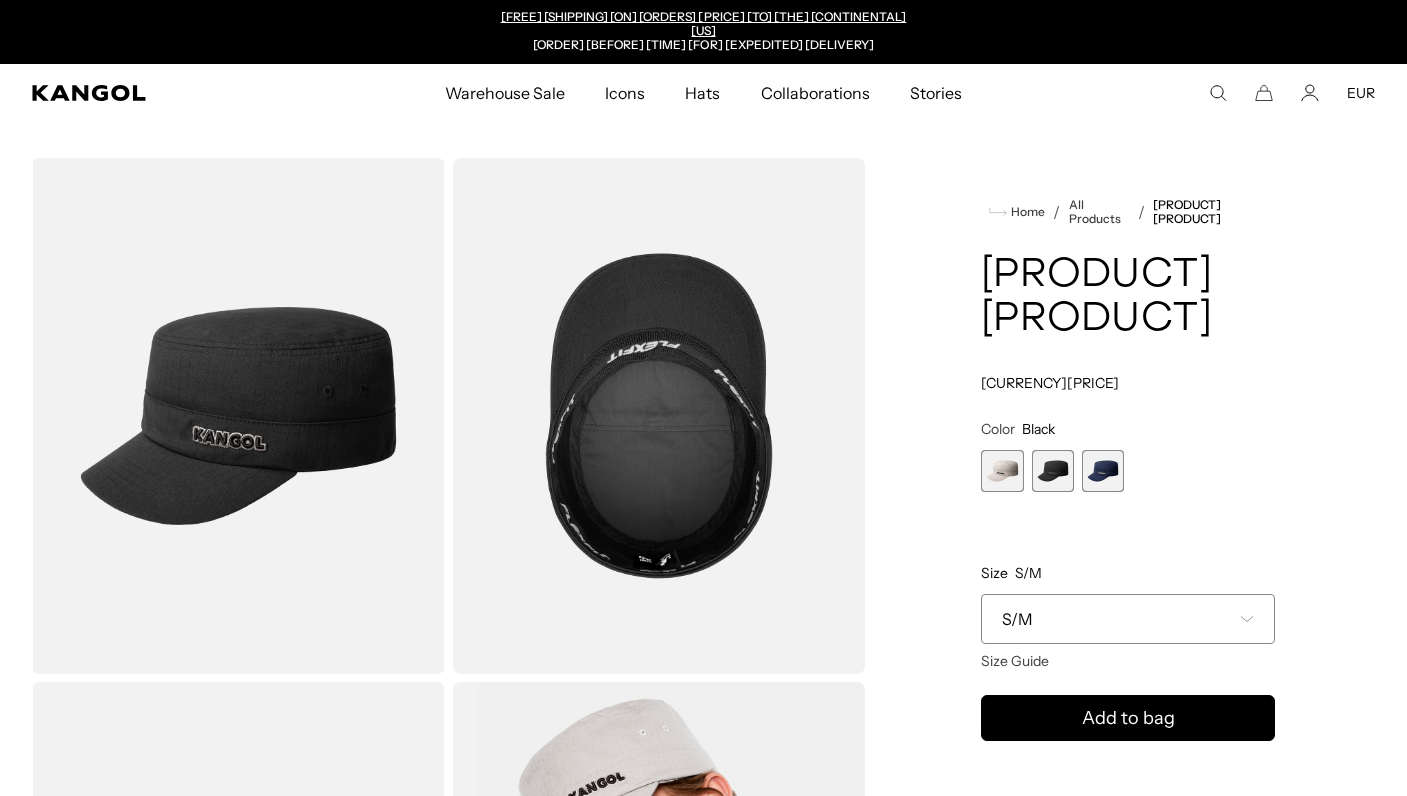 click at bounding box center [1103, 471] 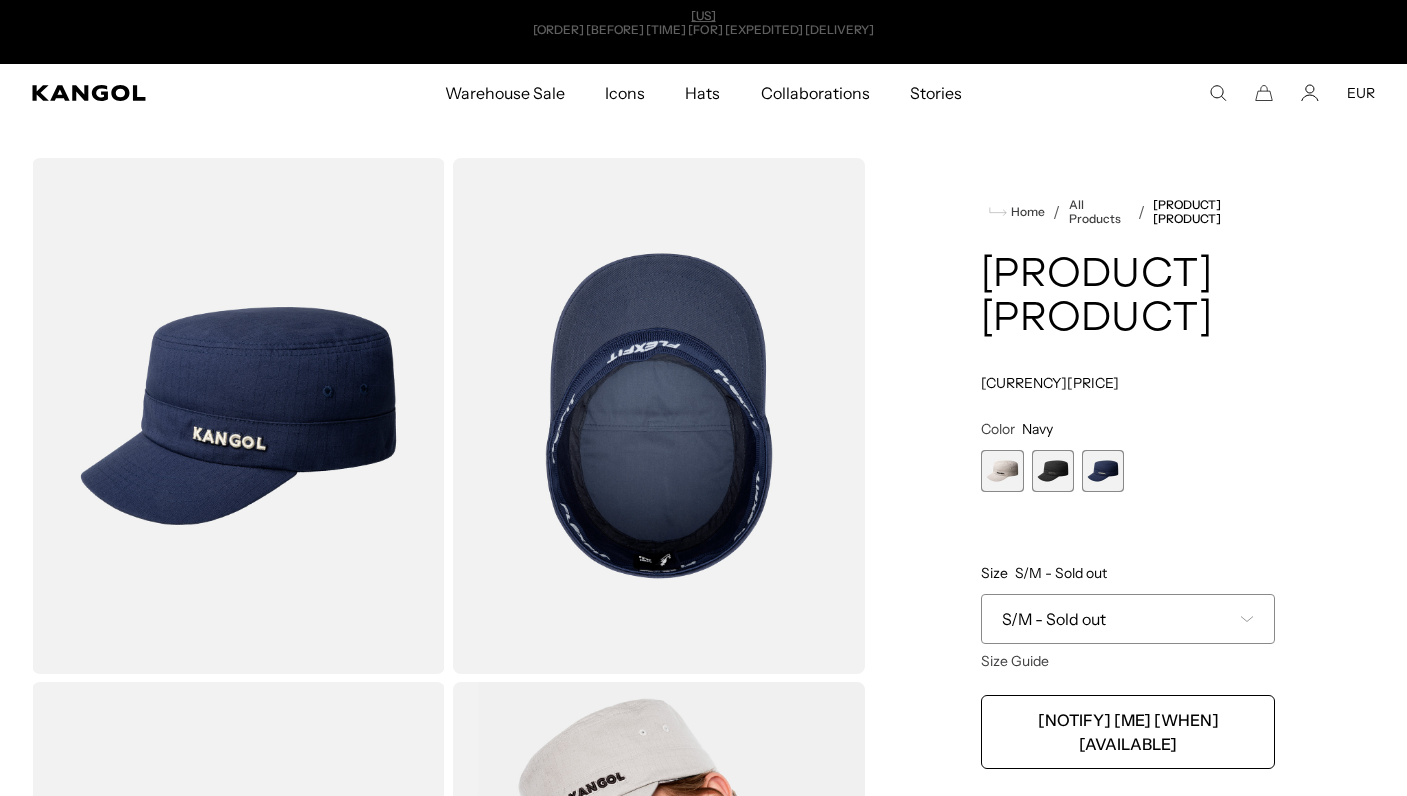 scroll, scrollTop: 0, scrollLeft: 0, axis: both 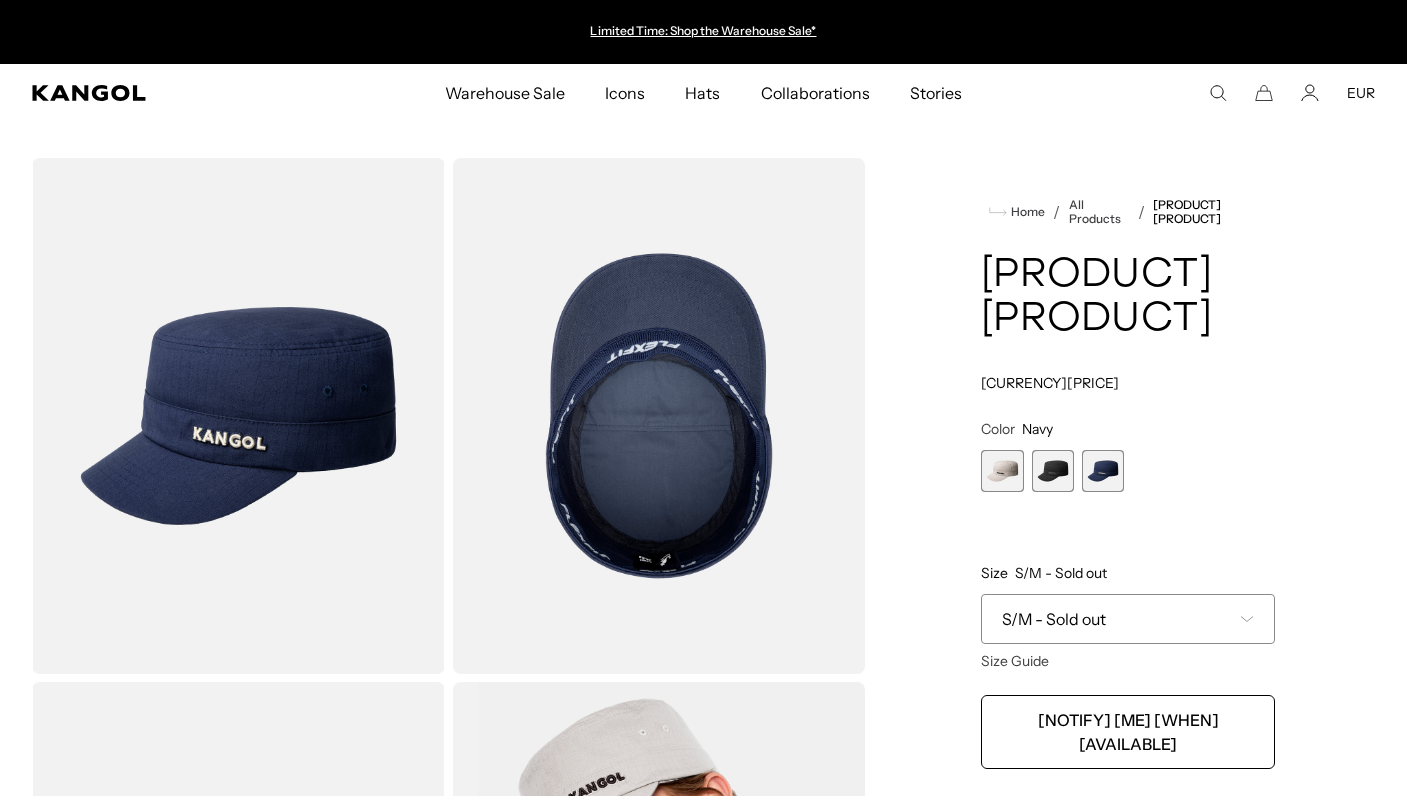 click at bounding box center (1053, 471) 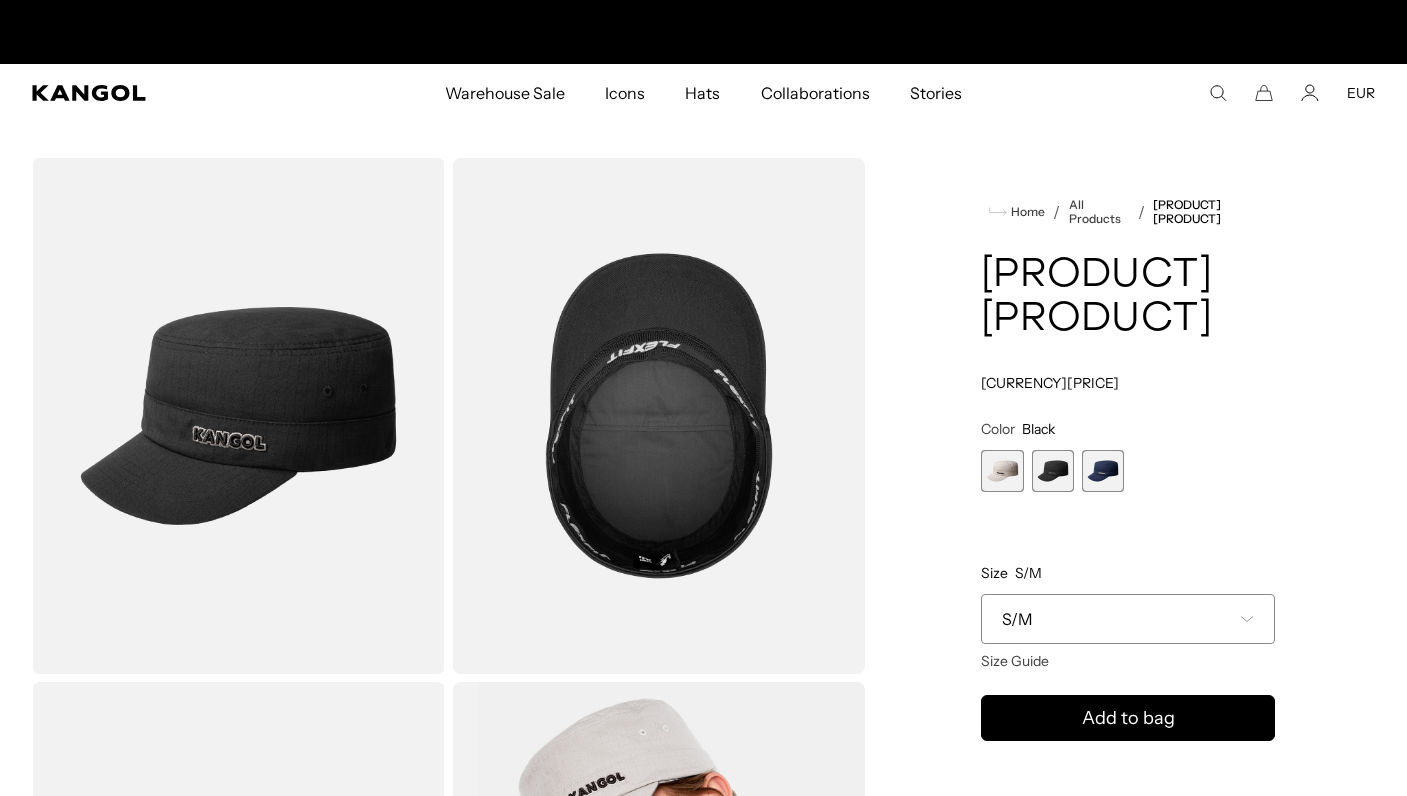 scroll, scrollTop: 0, scrollLeft: 412, axis: horizontal 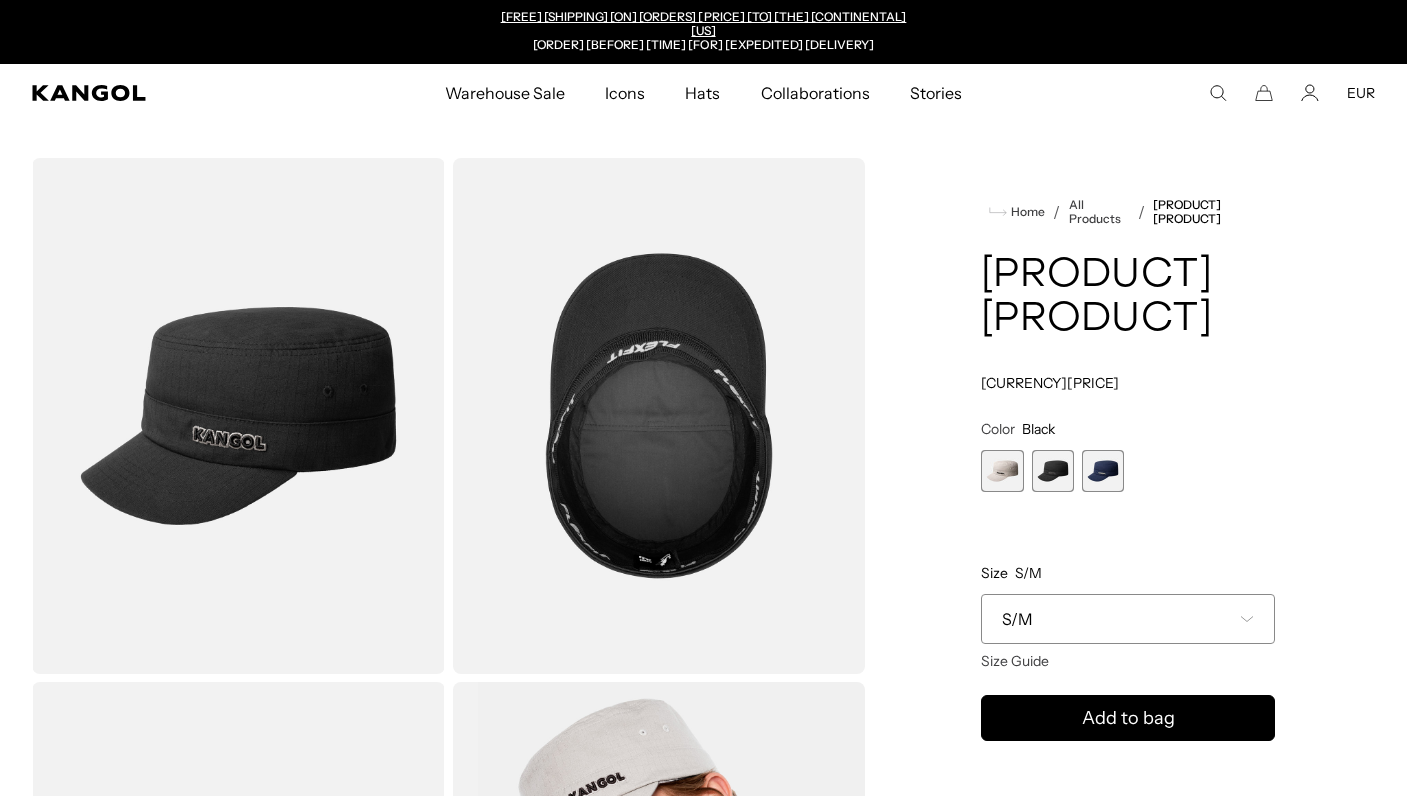 click at bounding box center (1002, 471) 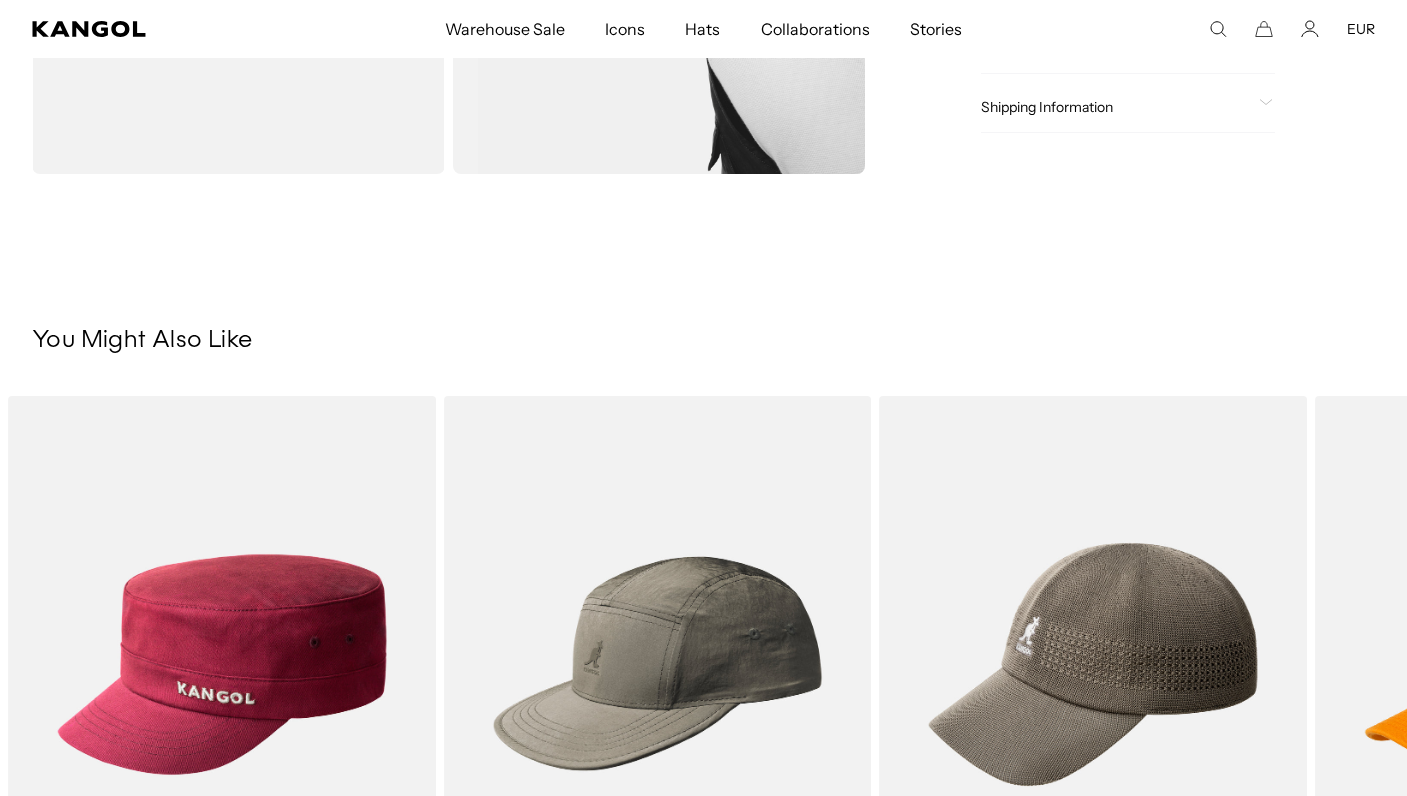 scroll, scrollTop: 1134, scrollLeft: 0, axis: vertical 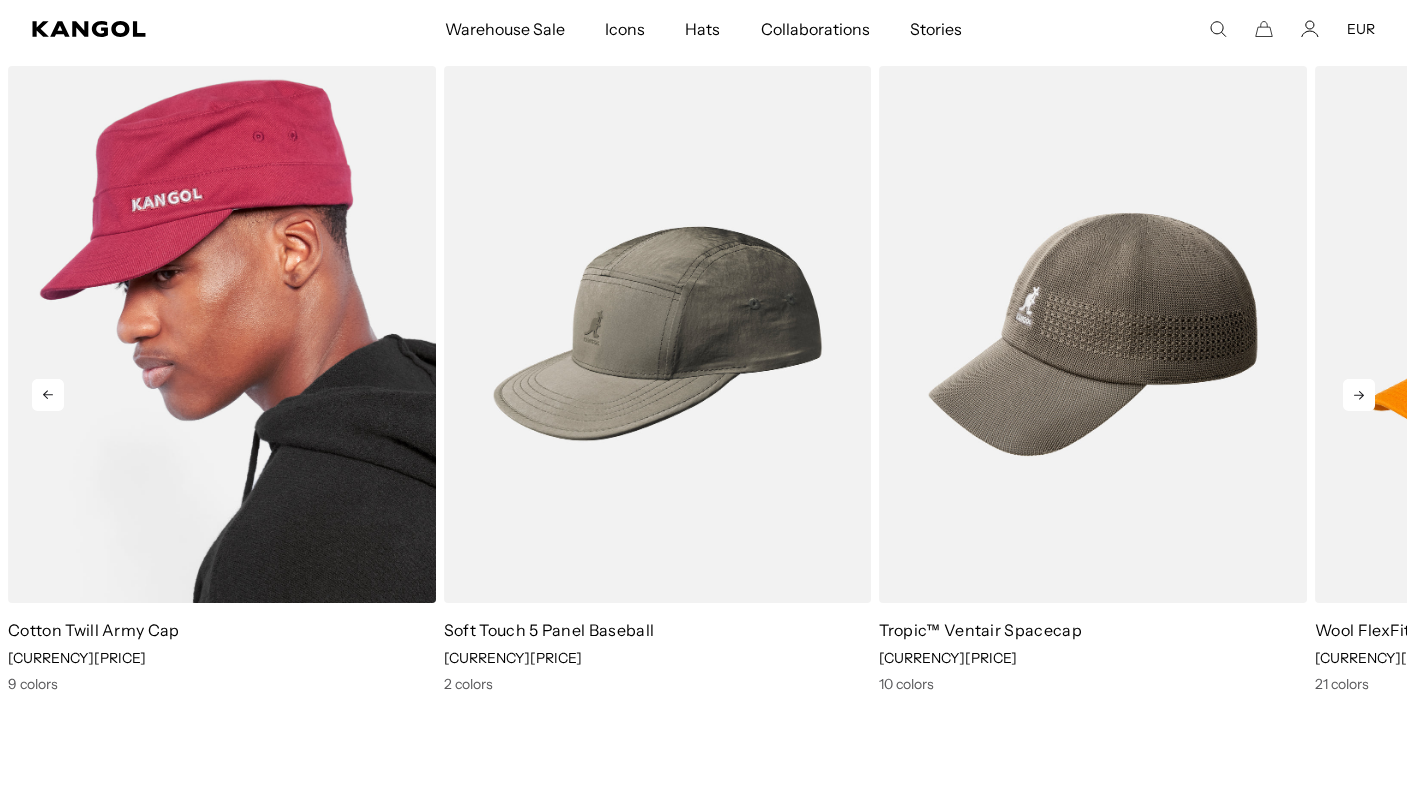 click at bounding box center (222, 334) 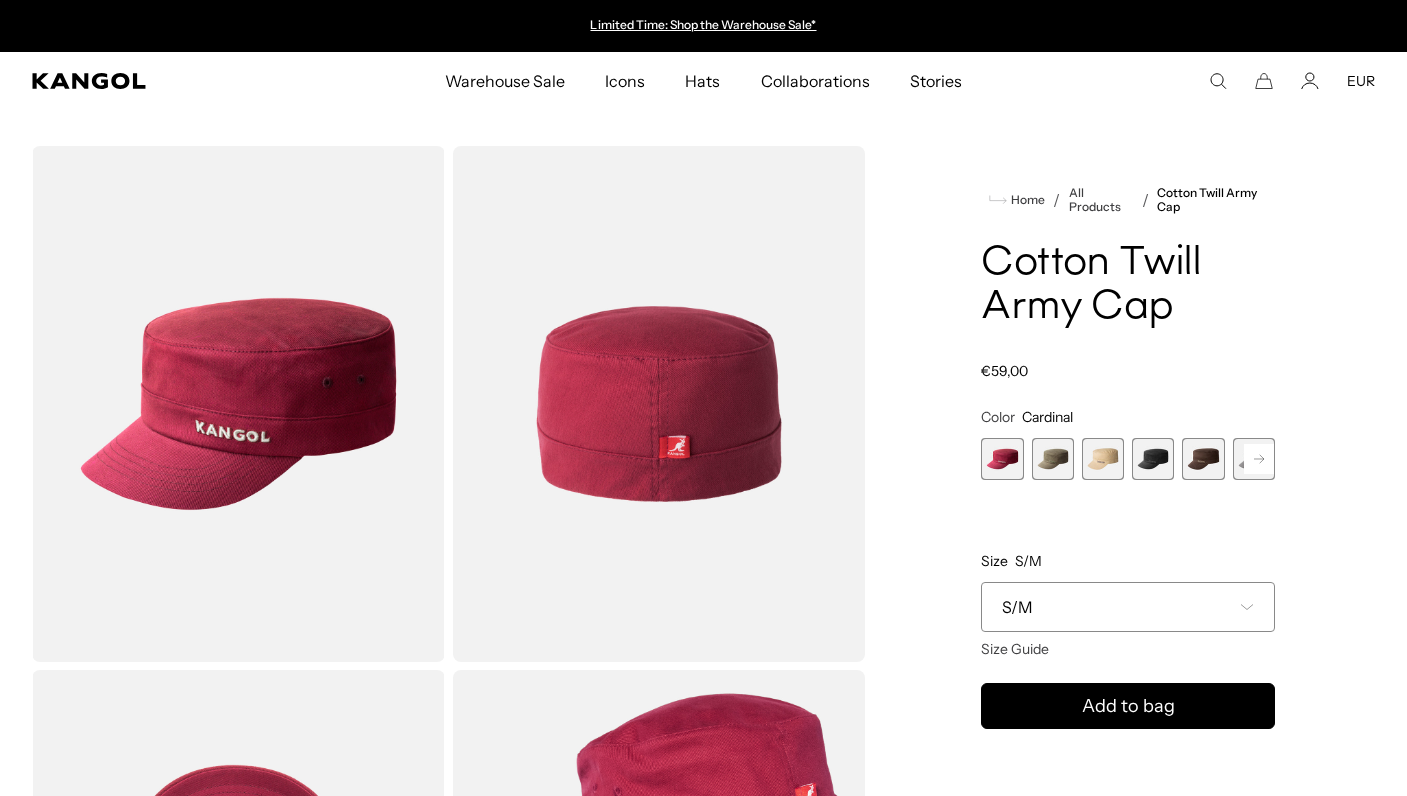 scroll, scrollTop: 0, scrollLeft: 0, axis: both 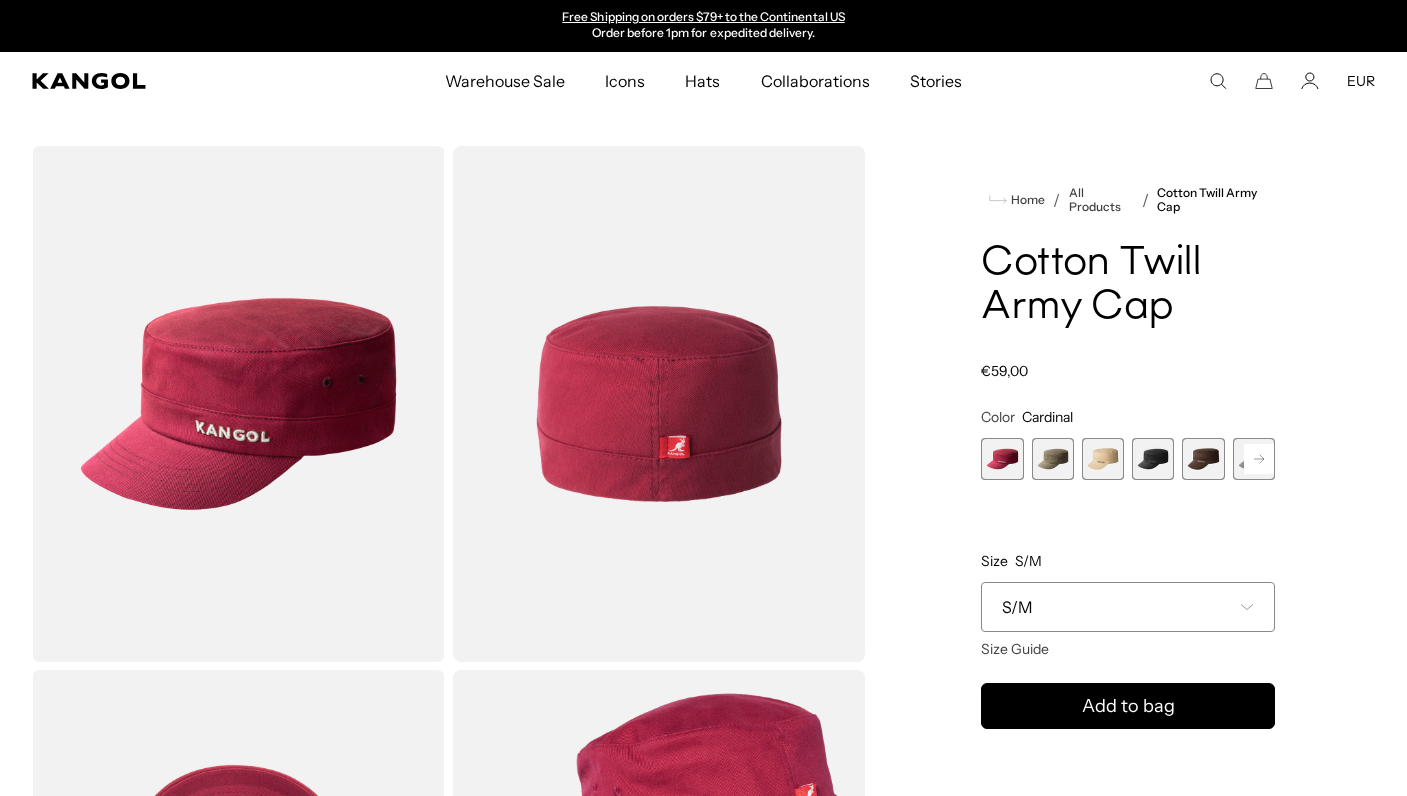 click at bounding box center (1153, 459) 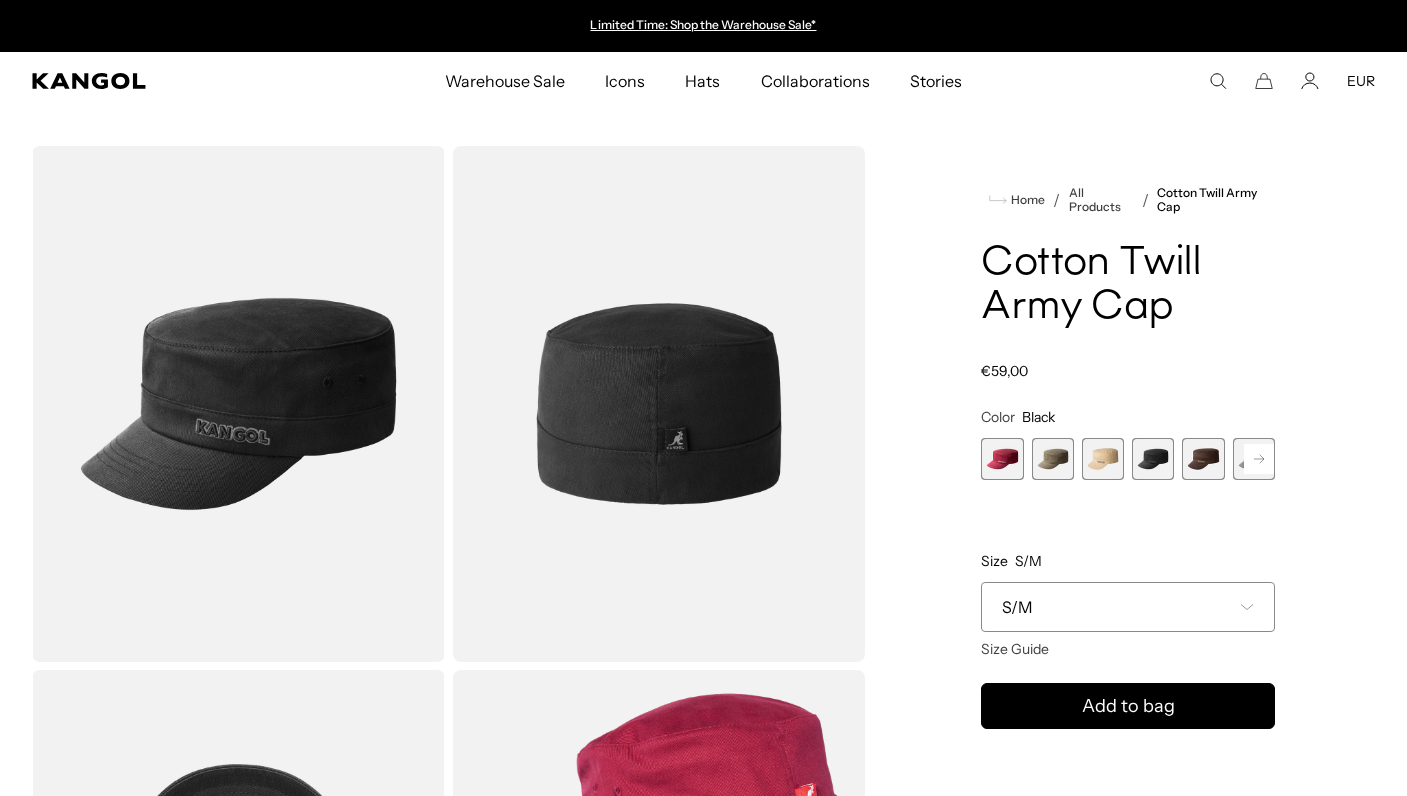 click at bounding box center (1203, 459) 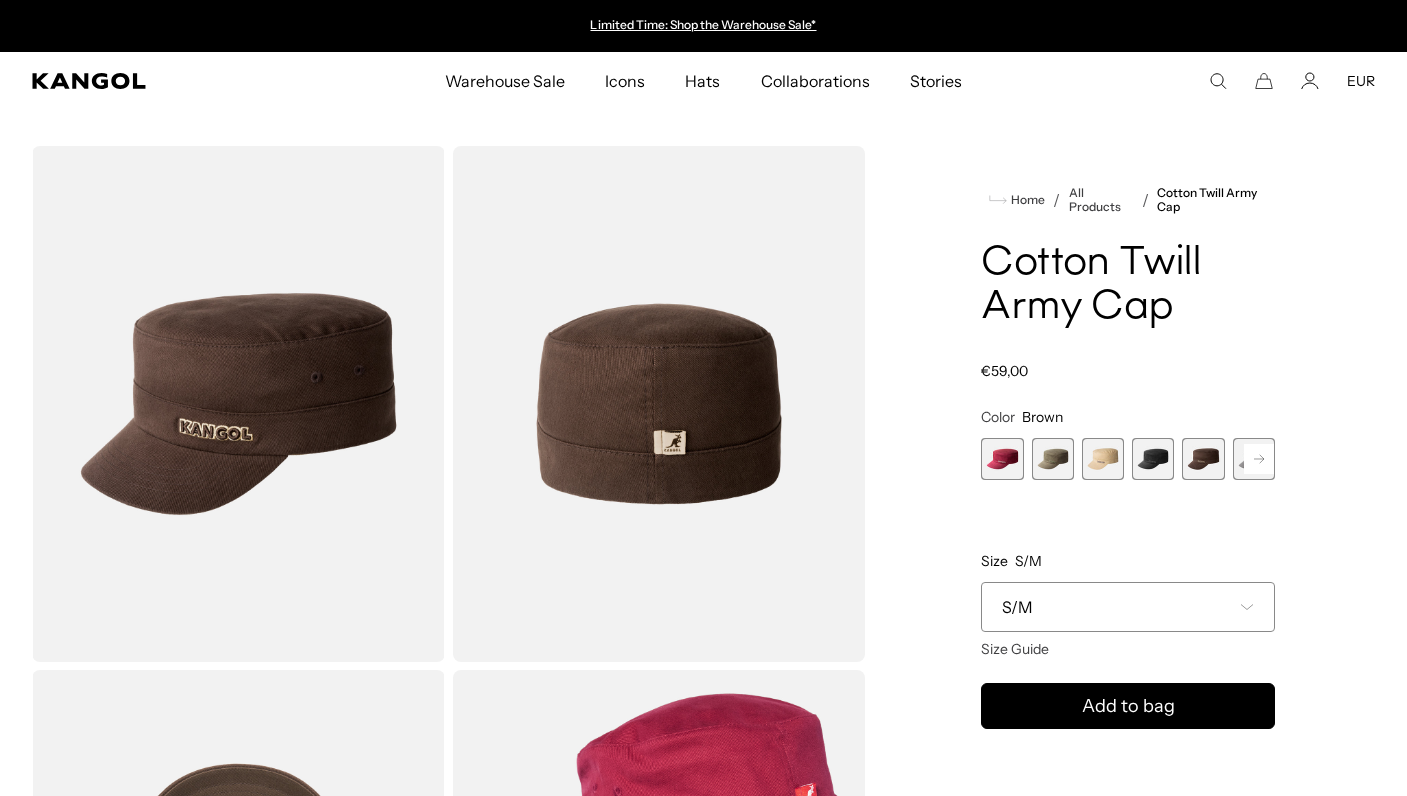 click at bounding box center [1259, 459] 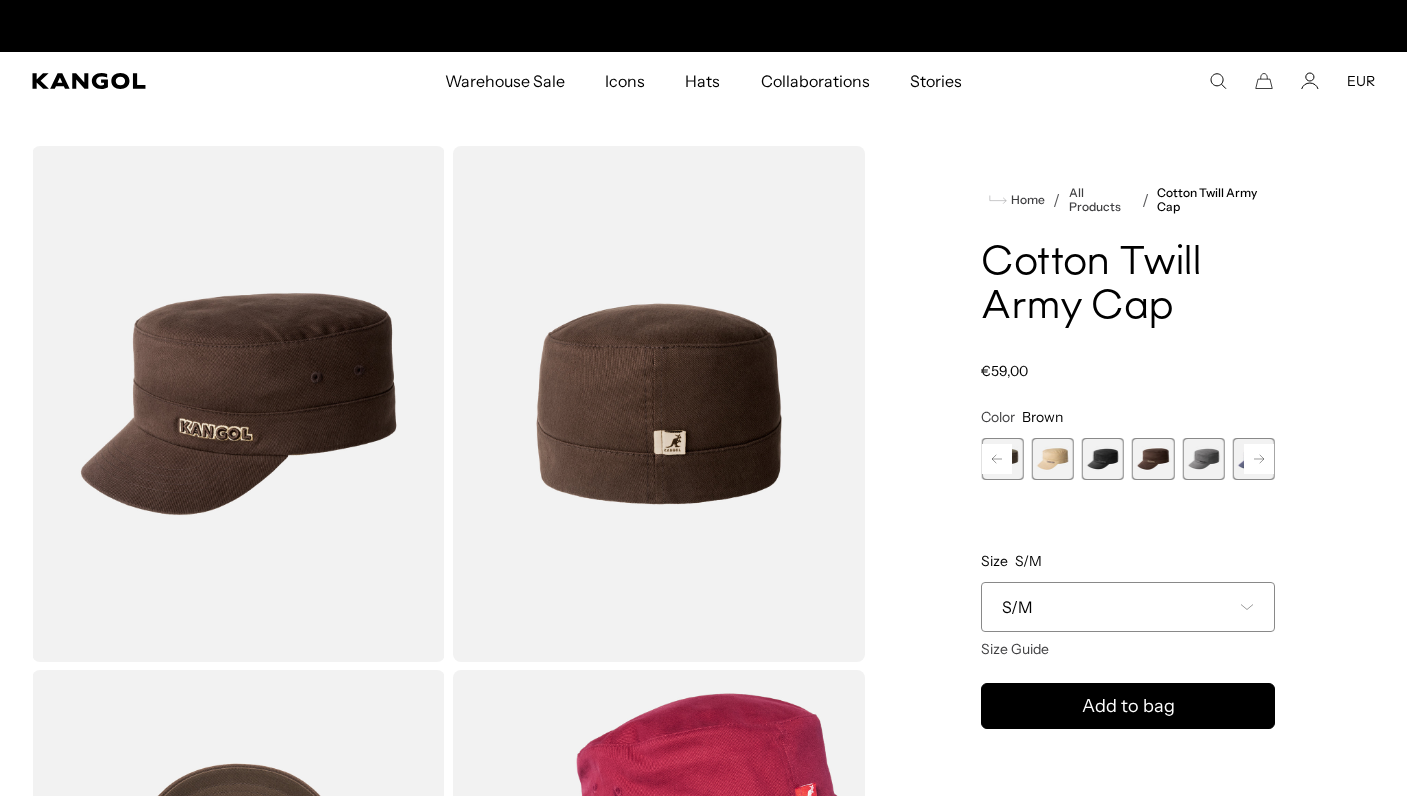 scroll, scrollTop: 0, scrollLeft: 412, axis: horizontal 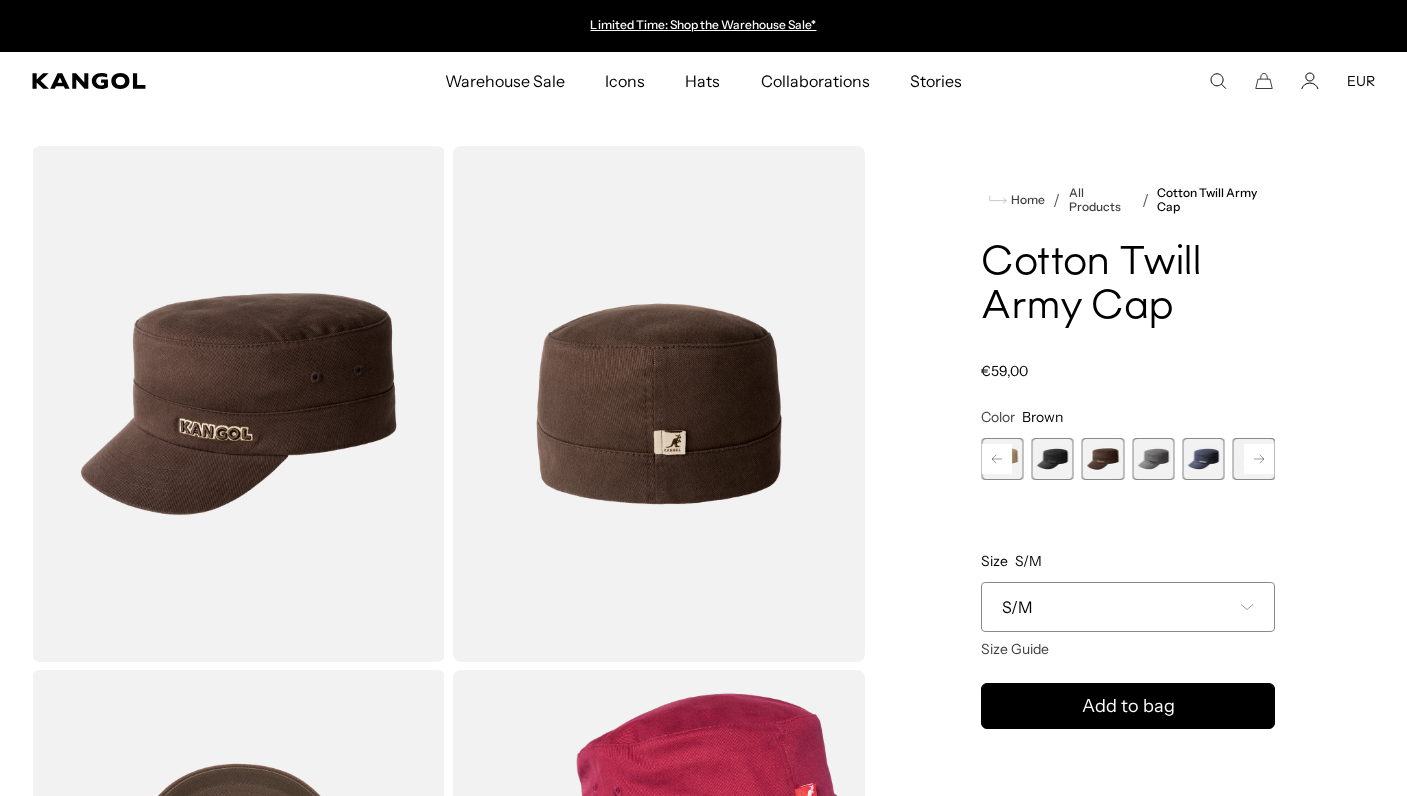 click at bounding box center (1259, 459) 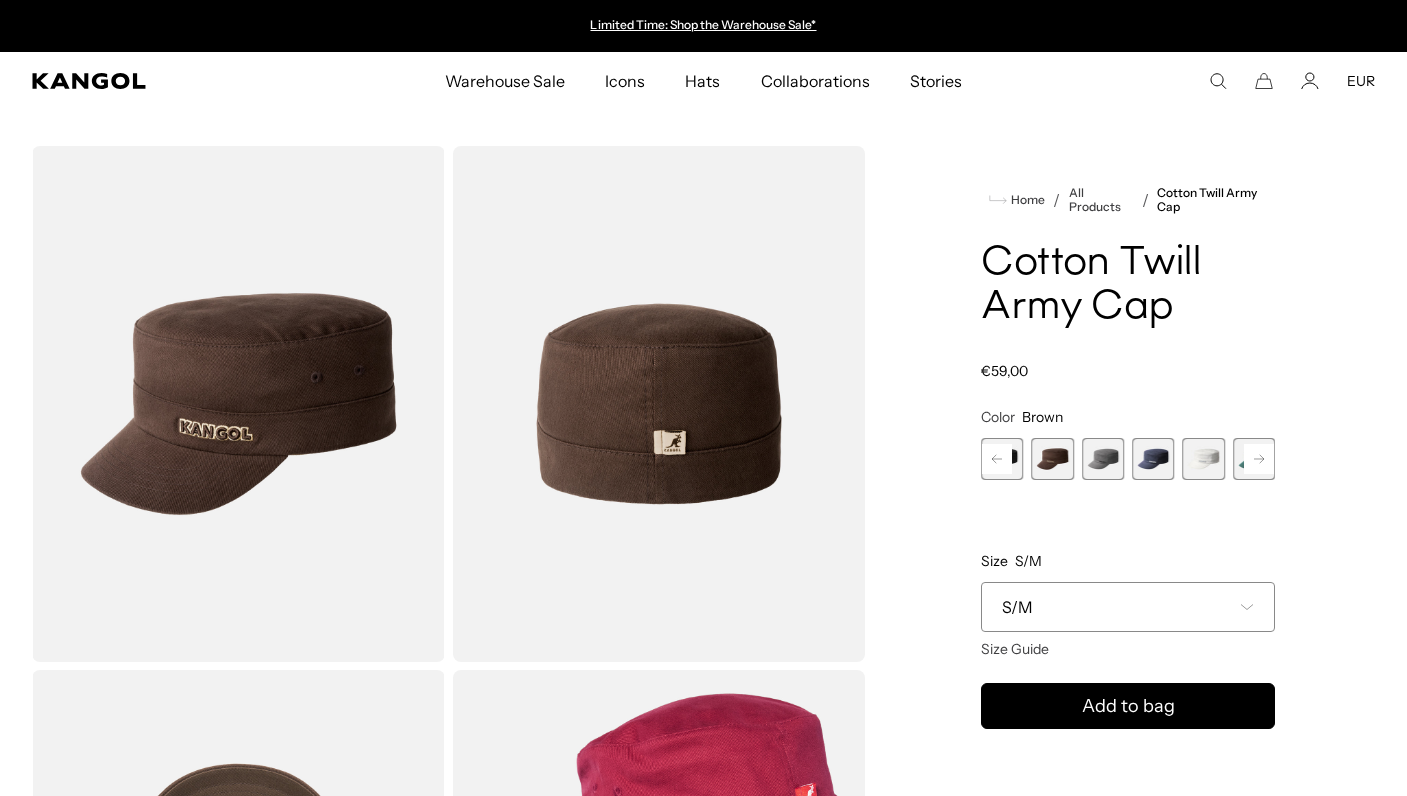 click at bounding box center (1259, 459) 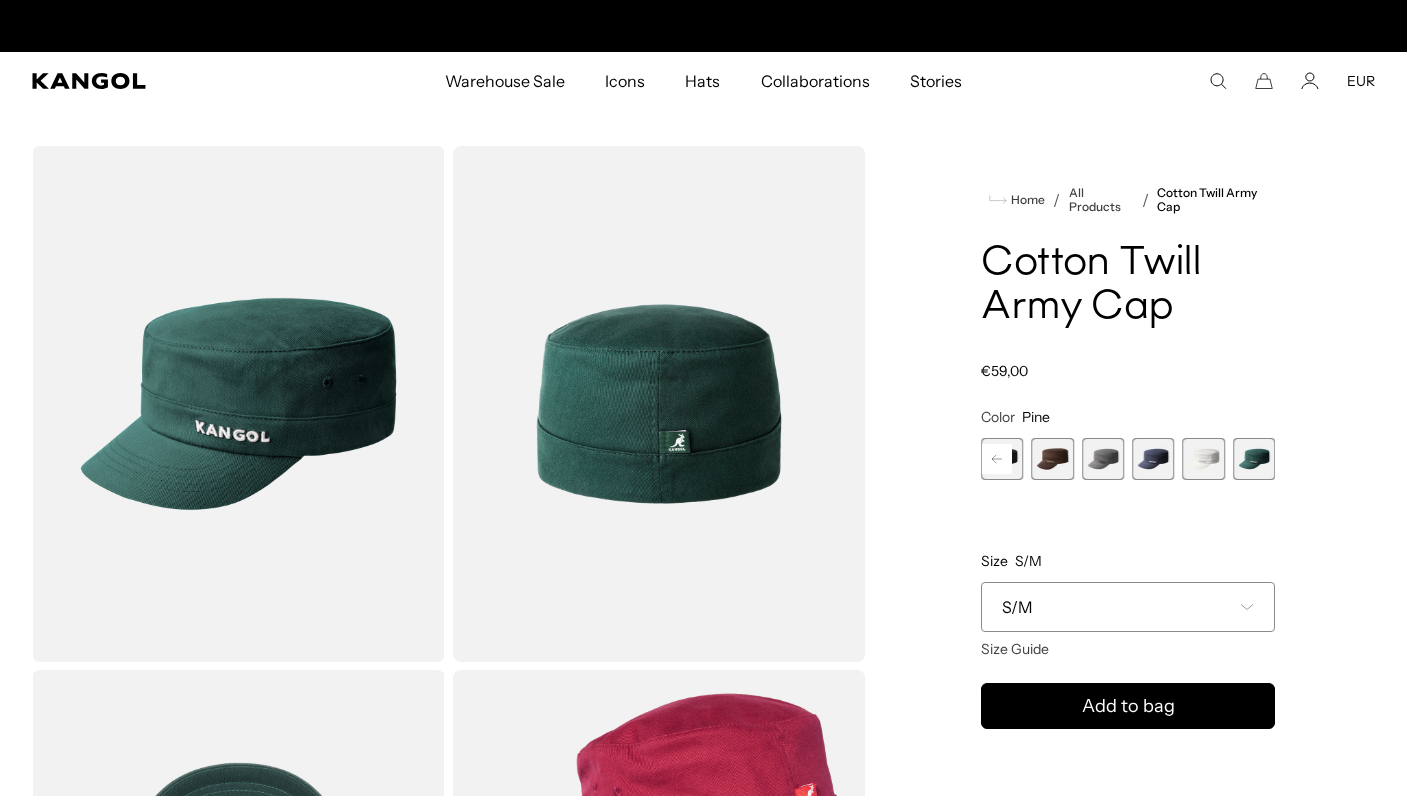 scroll, scrollTop: 0, scrollLeft: 412, axis: horizontal 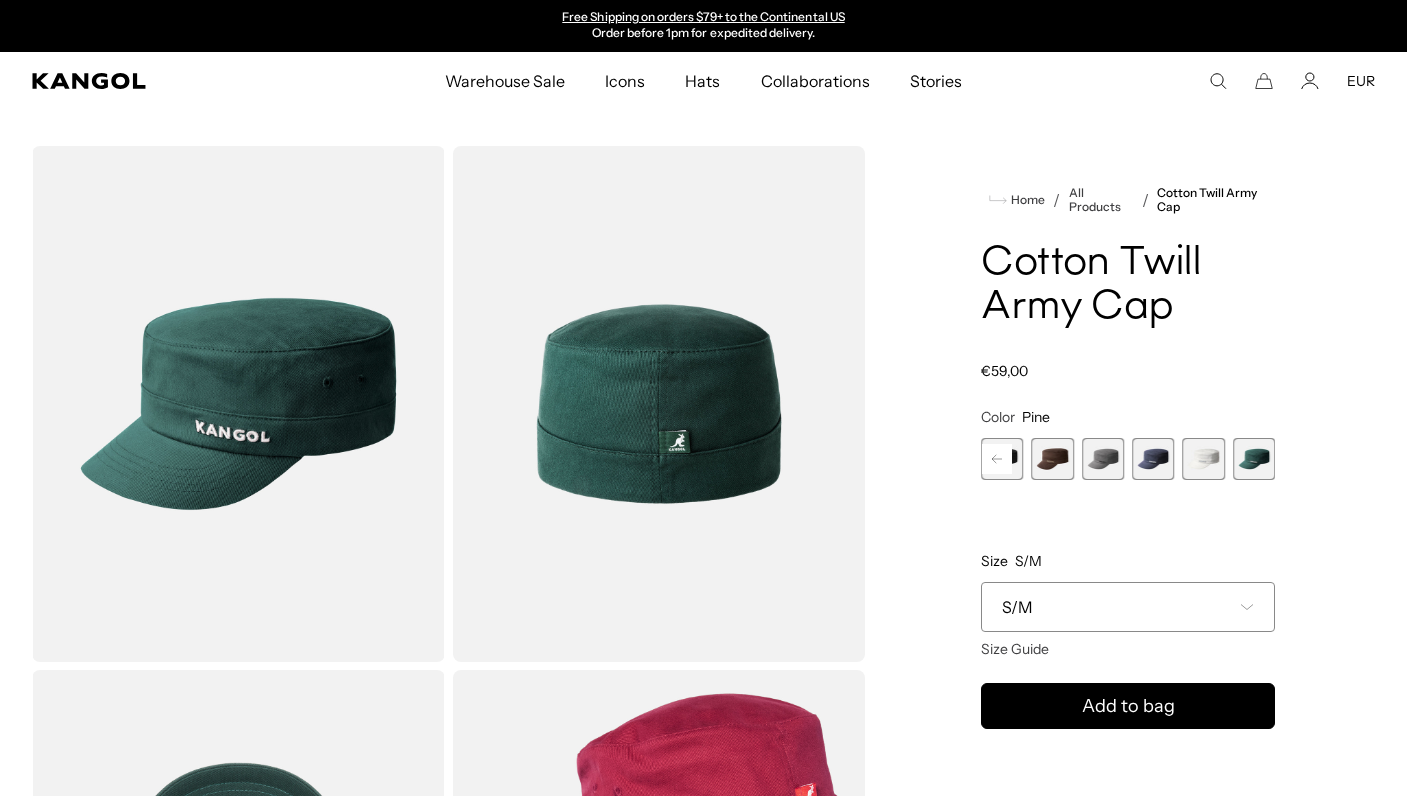 click at bounding box center (1153, 459) 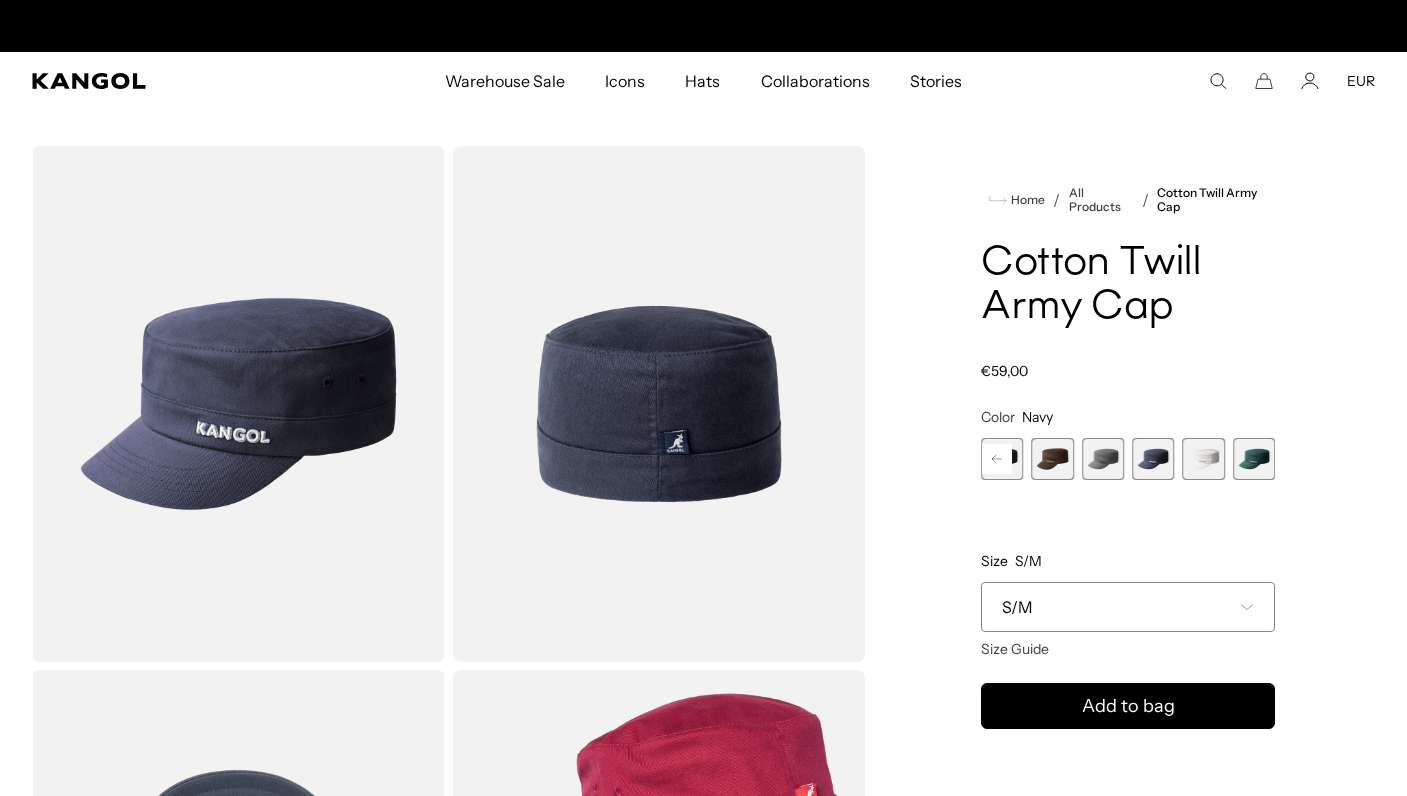 scroll, scrollTop: 0, scrollLeft: 0, axis: both 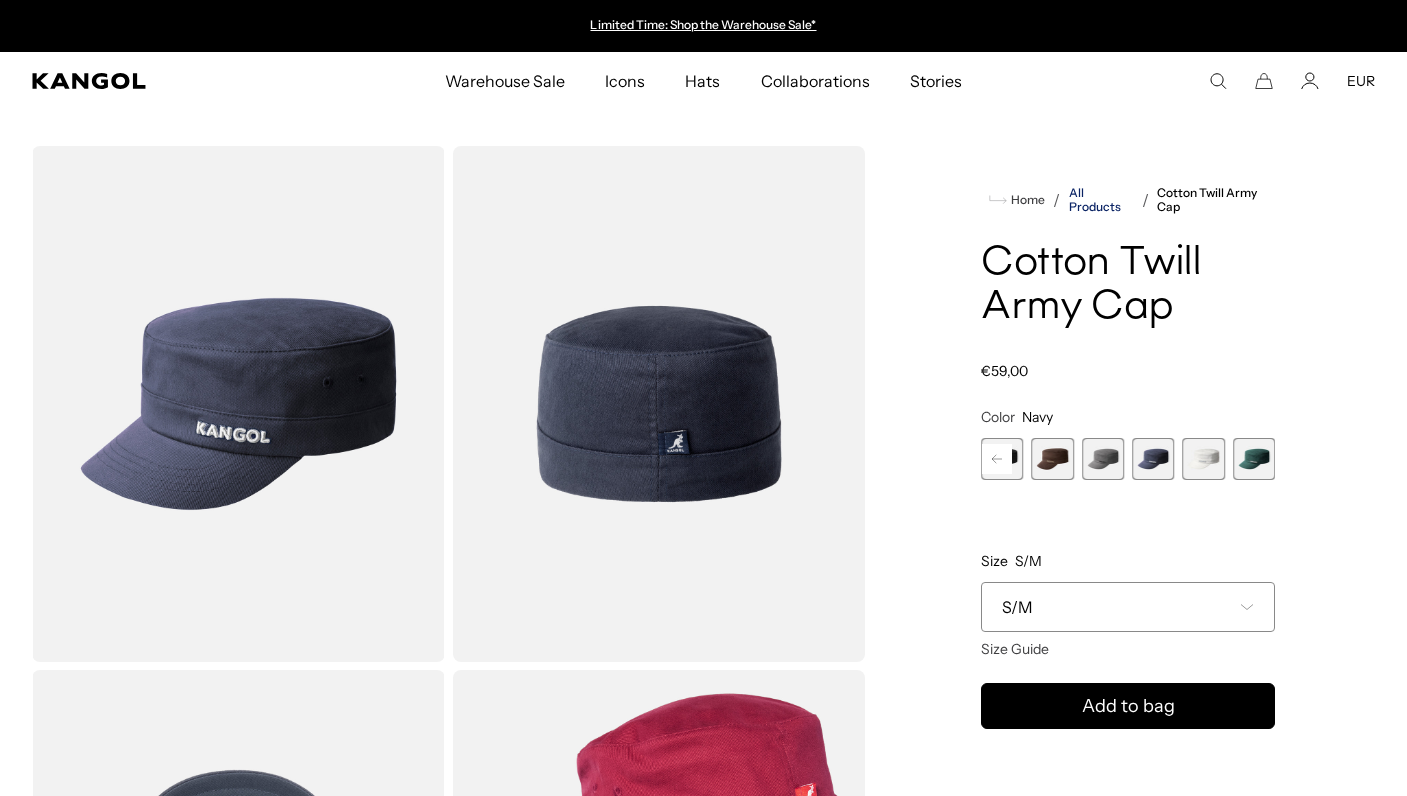 click on "All Products" at bounding box center [1101, 200] 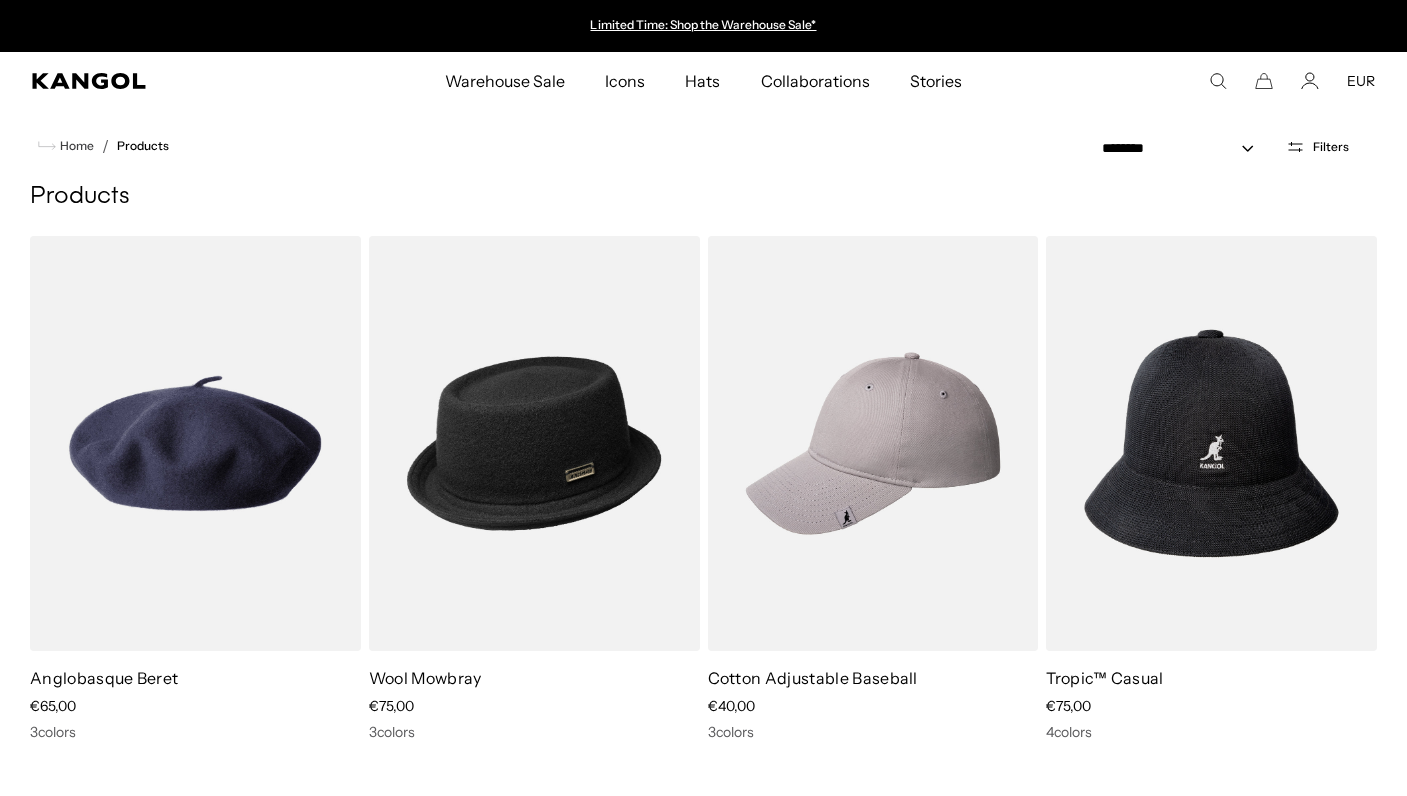 scroll, scrollTop: 0, scrollLeft: 0, axis: both 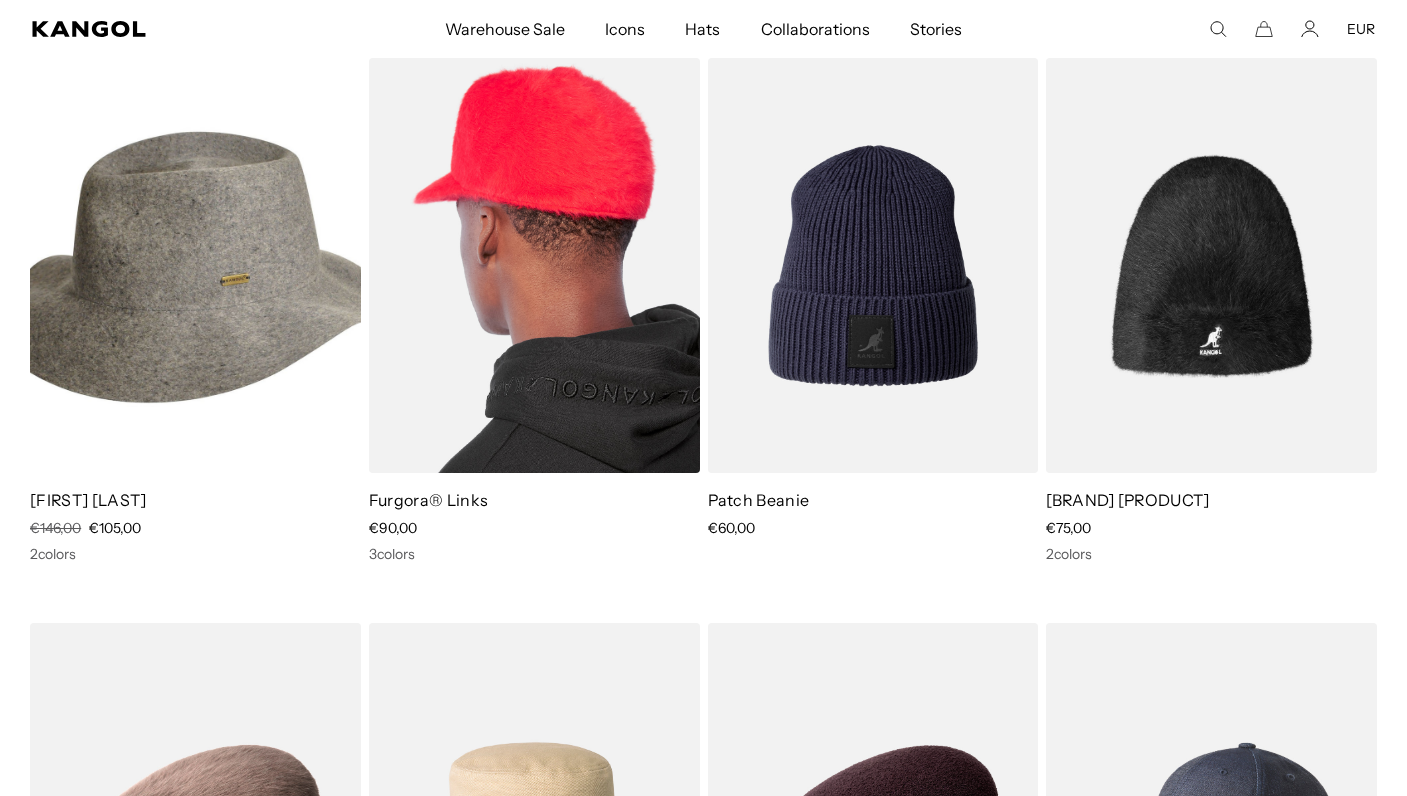 click at bounding box center (534, 265) 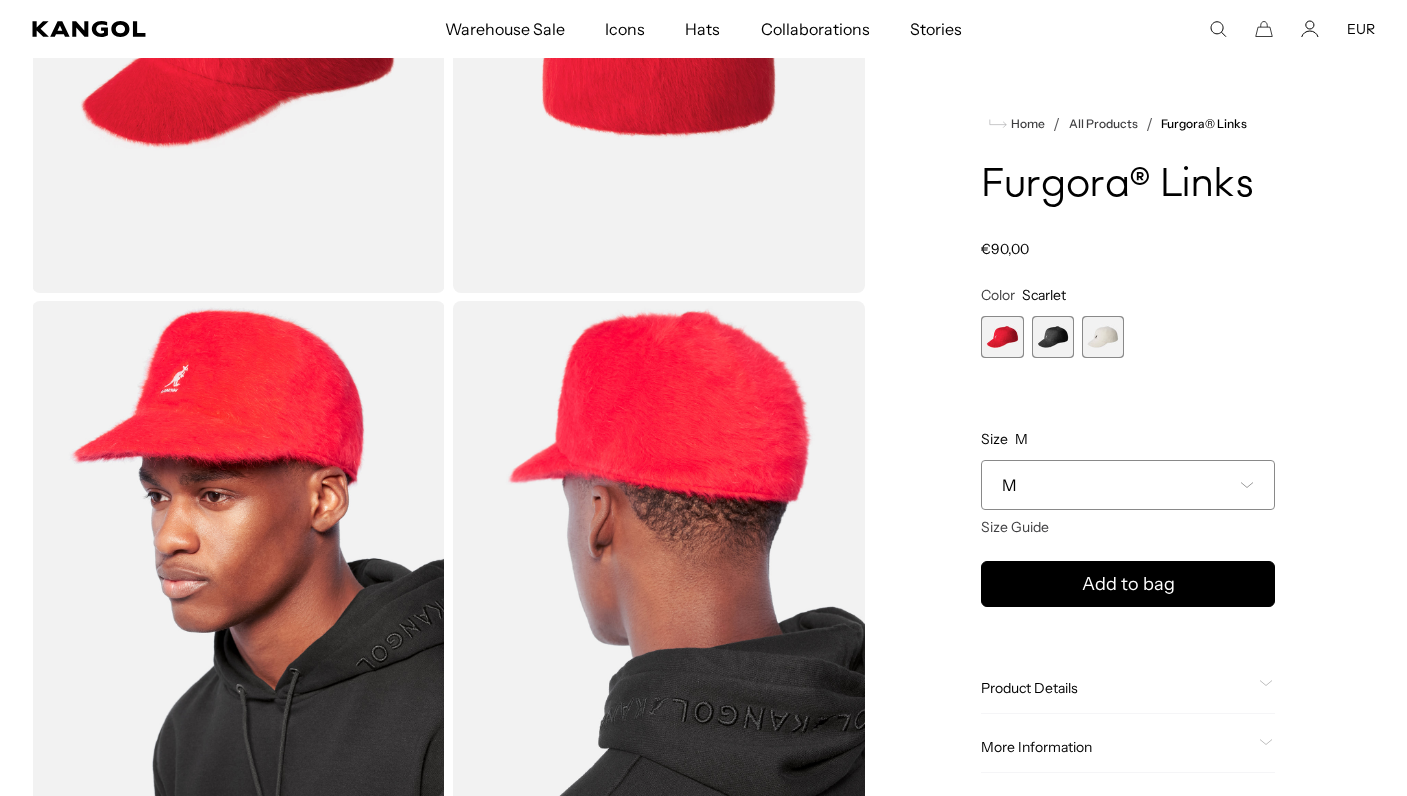 scroll, scrollTop: 384, scrollLeft: 0, axis: vertical 